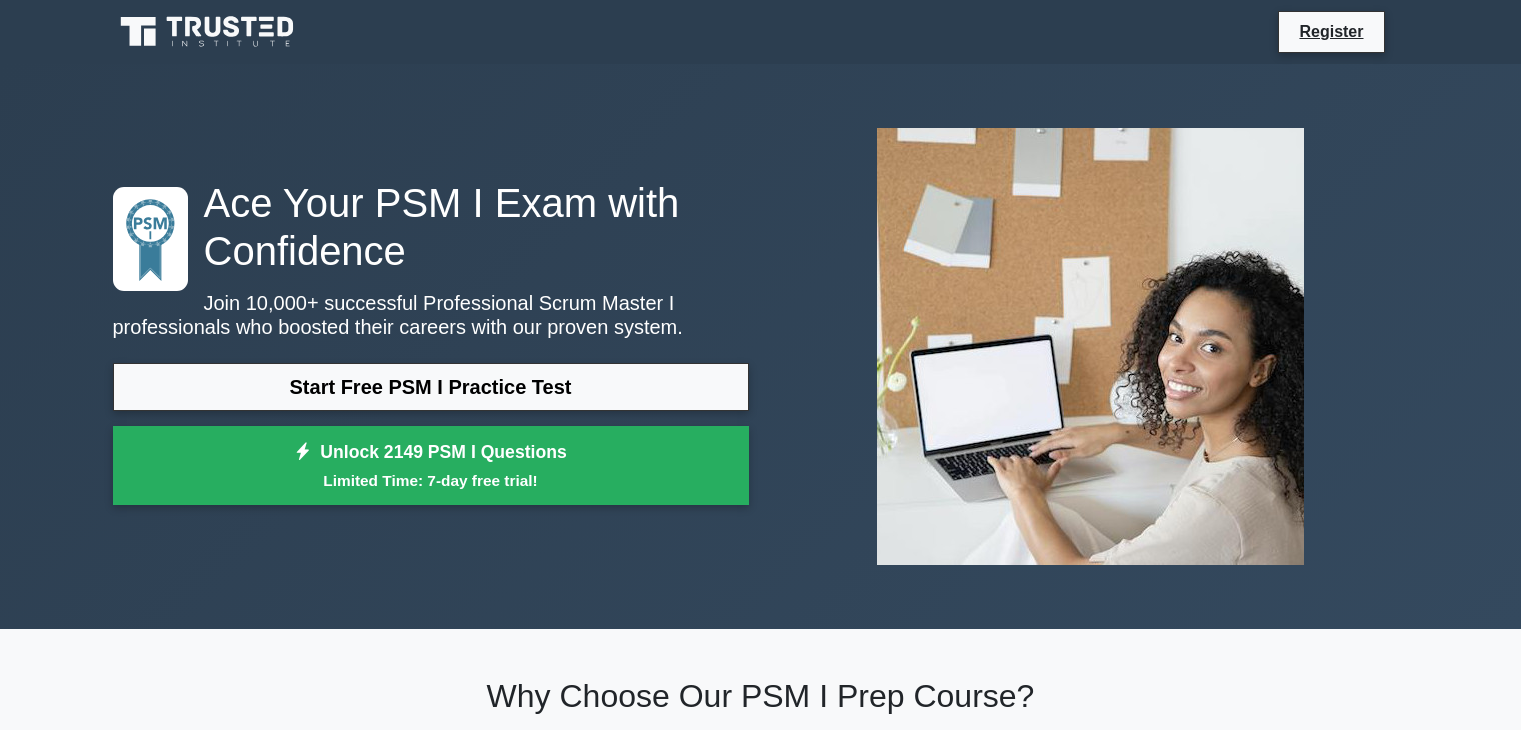 scroll, scrollTop: 0, scrollLeft: 0, axis: both 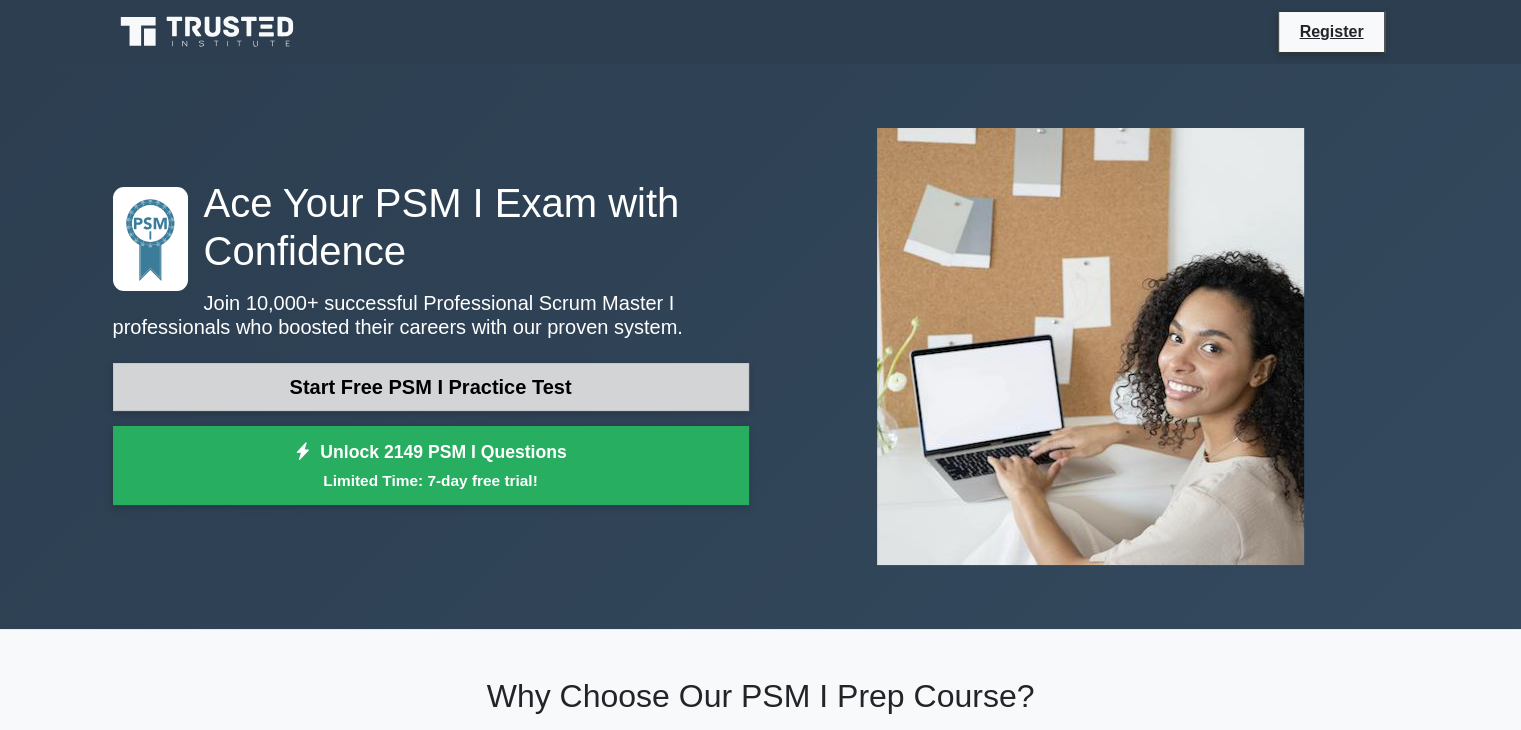 click on "Start Free PSM I Practice Test" at bounding box center [431, 387] 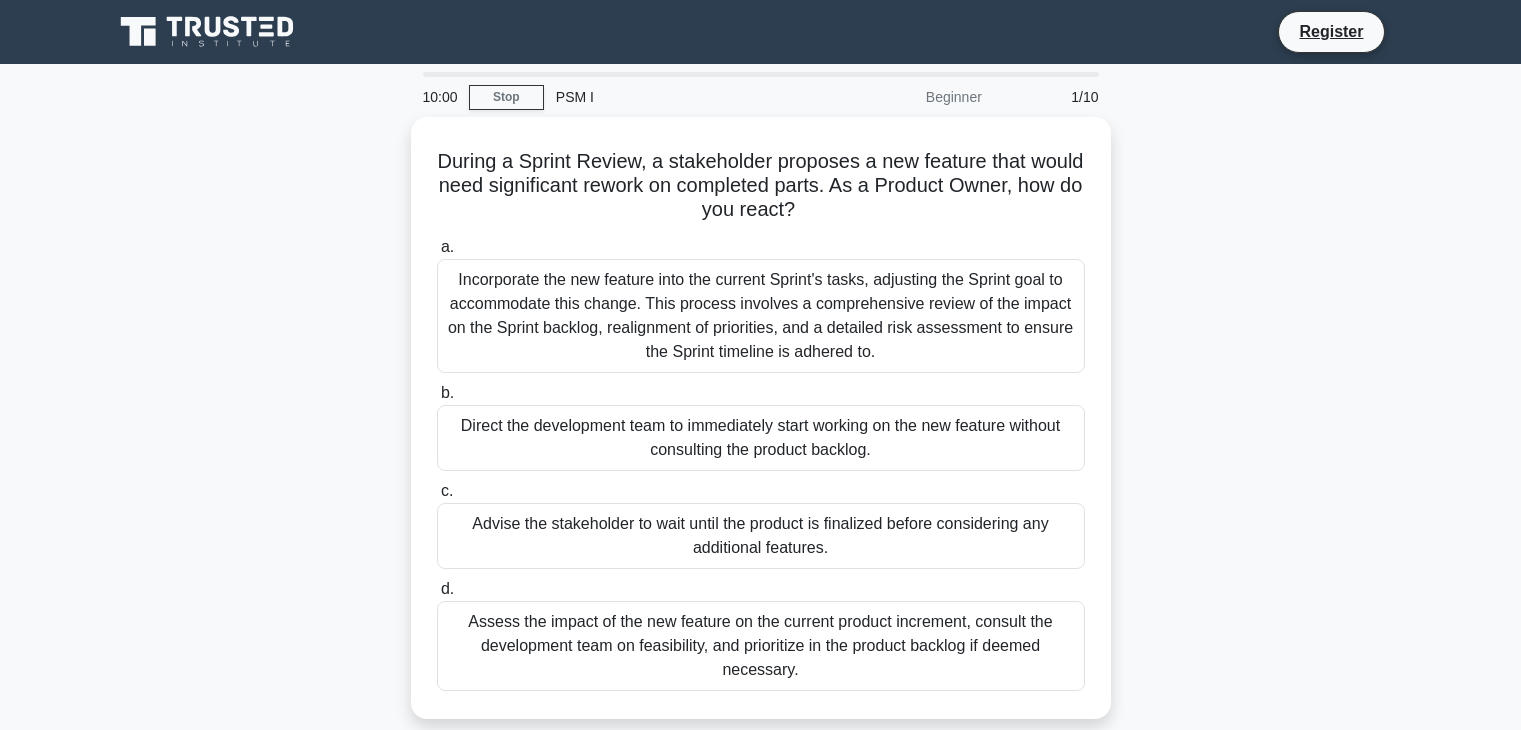 scroll, scrollTop: 0, scrollLeft: 0, axis: both 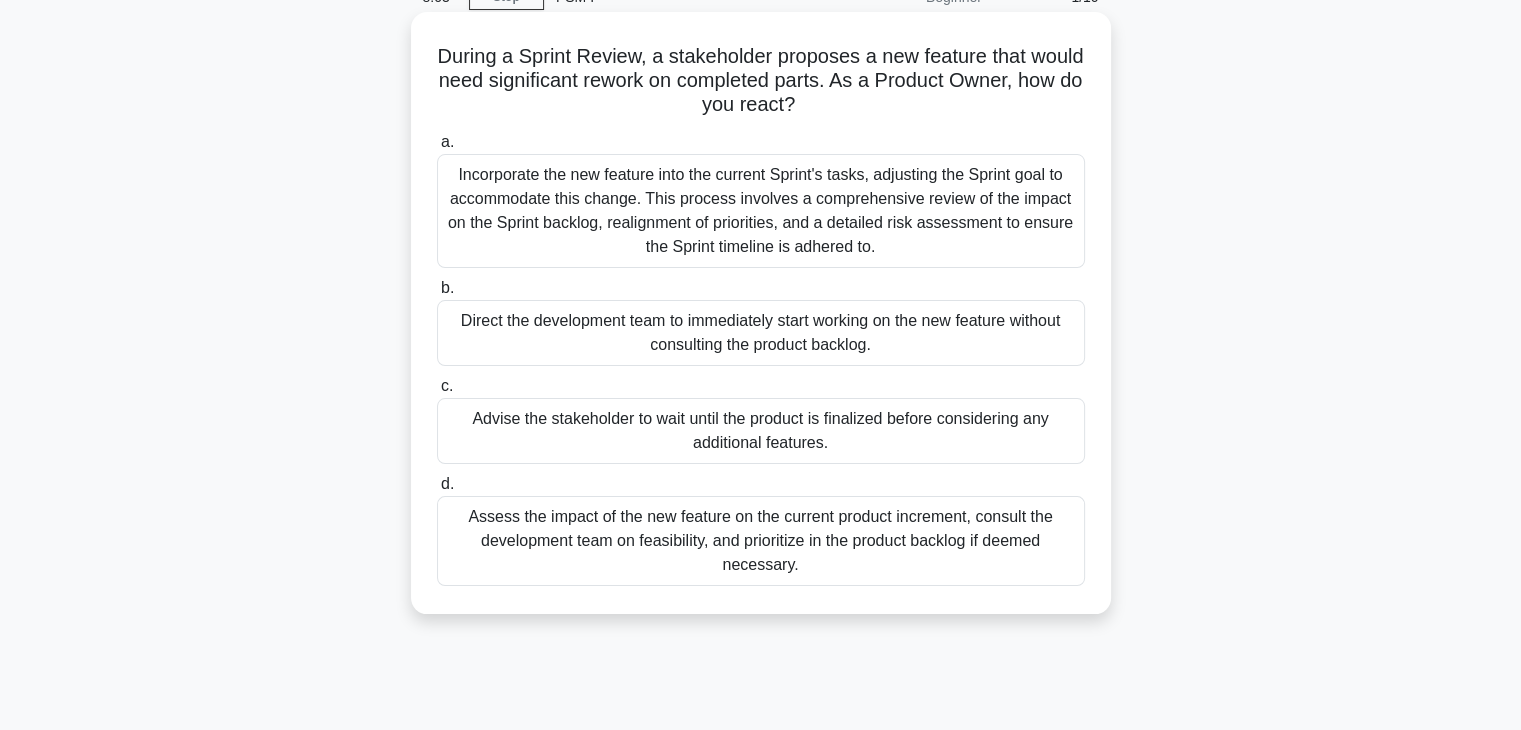 click on "Assess the impact of the new feature on the current product increment, consult the development team on feasibility, and prioritize in the product backlog if deemed necessary." at bounding box center (761, 541) 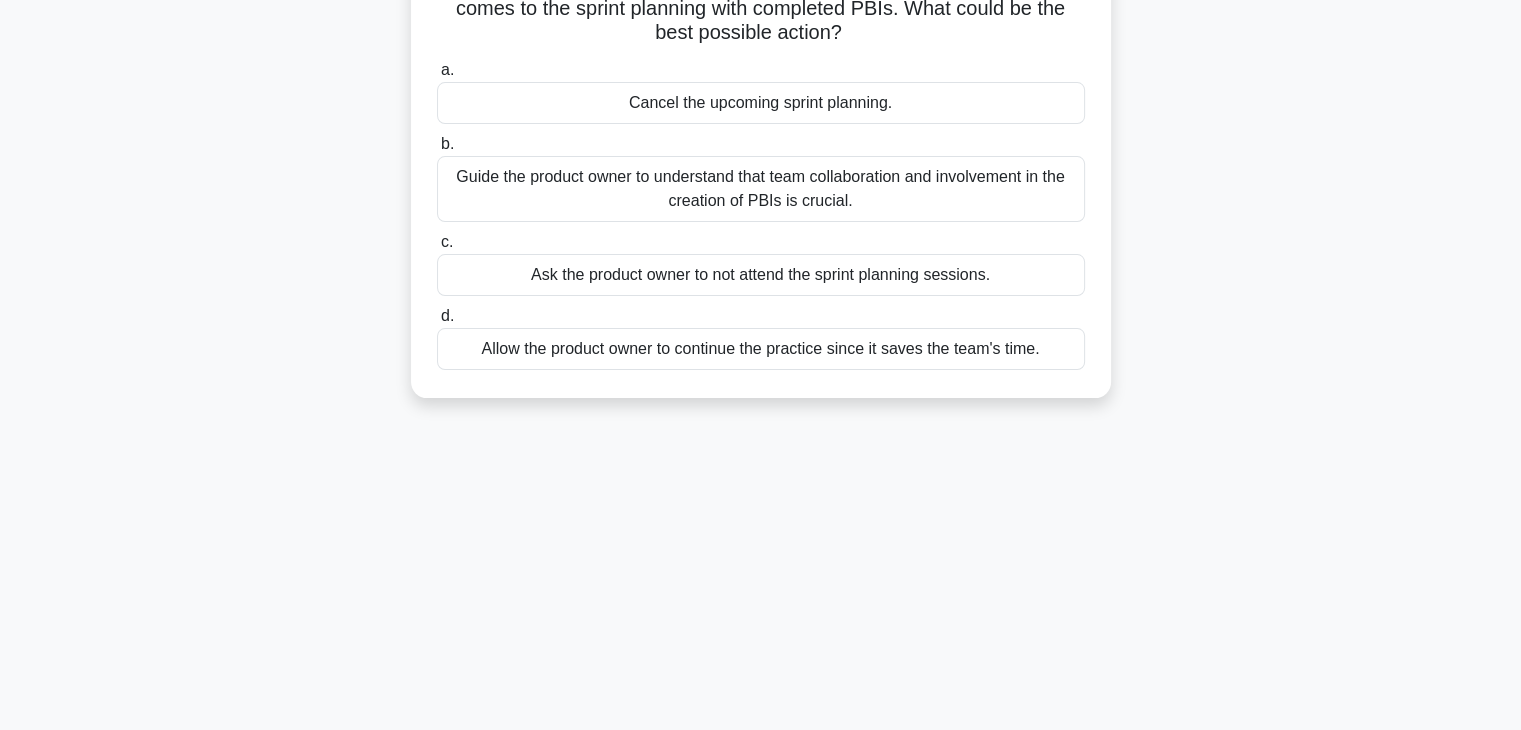 scroll, scrollTop: 0, scrollLeft: 0, axis: both 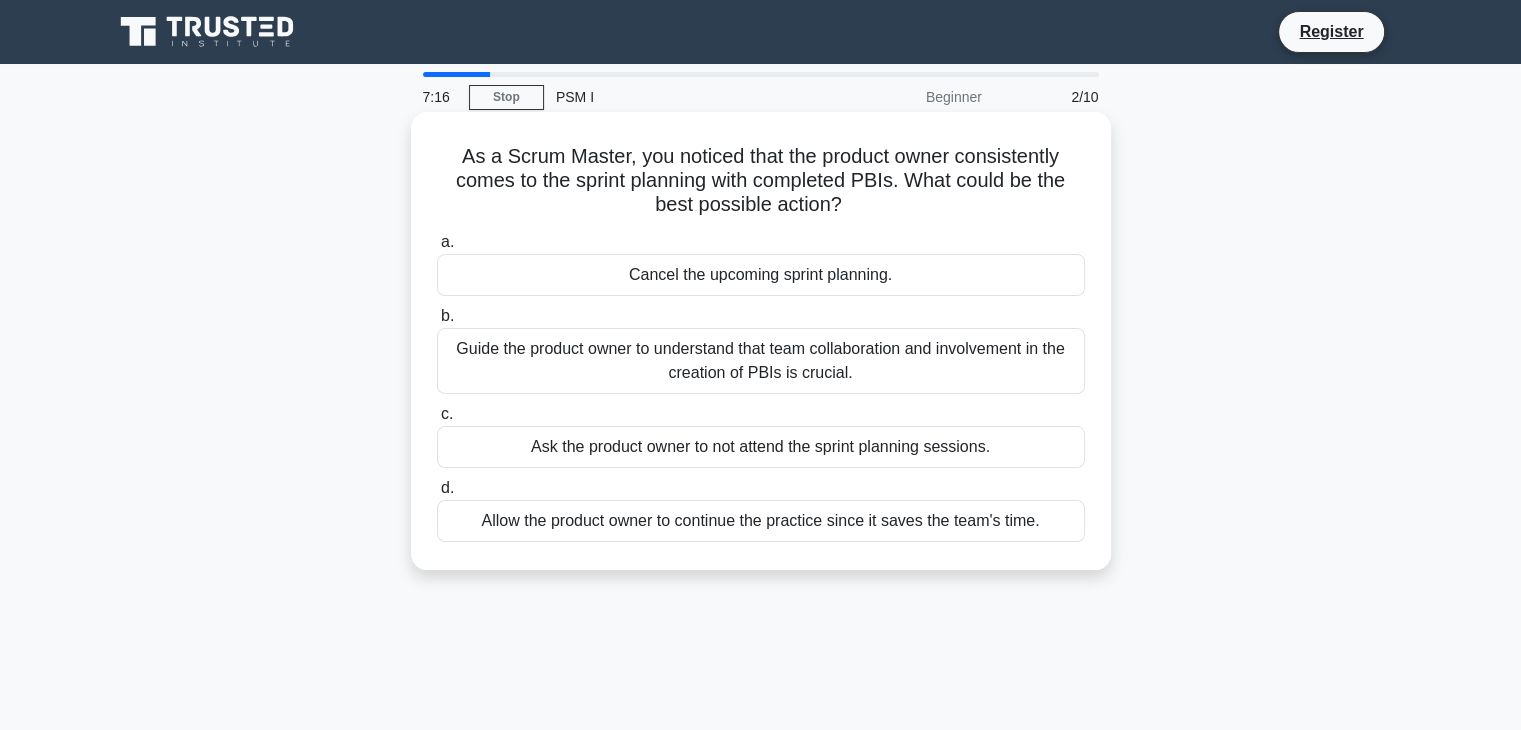 click on "Guide the product owner to understand that team collaboration and involvement in the creation of PBIs is crucial." at bounding box center (761, 361) 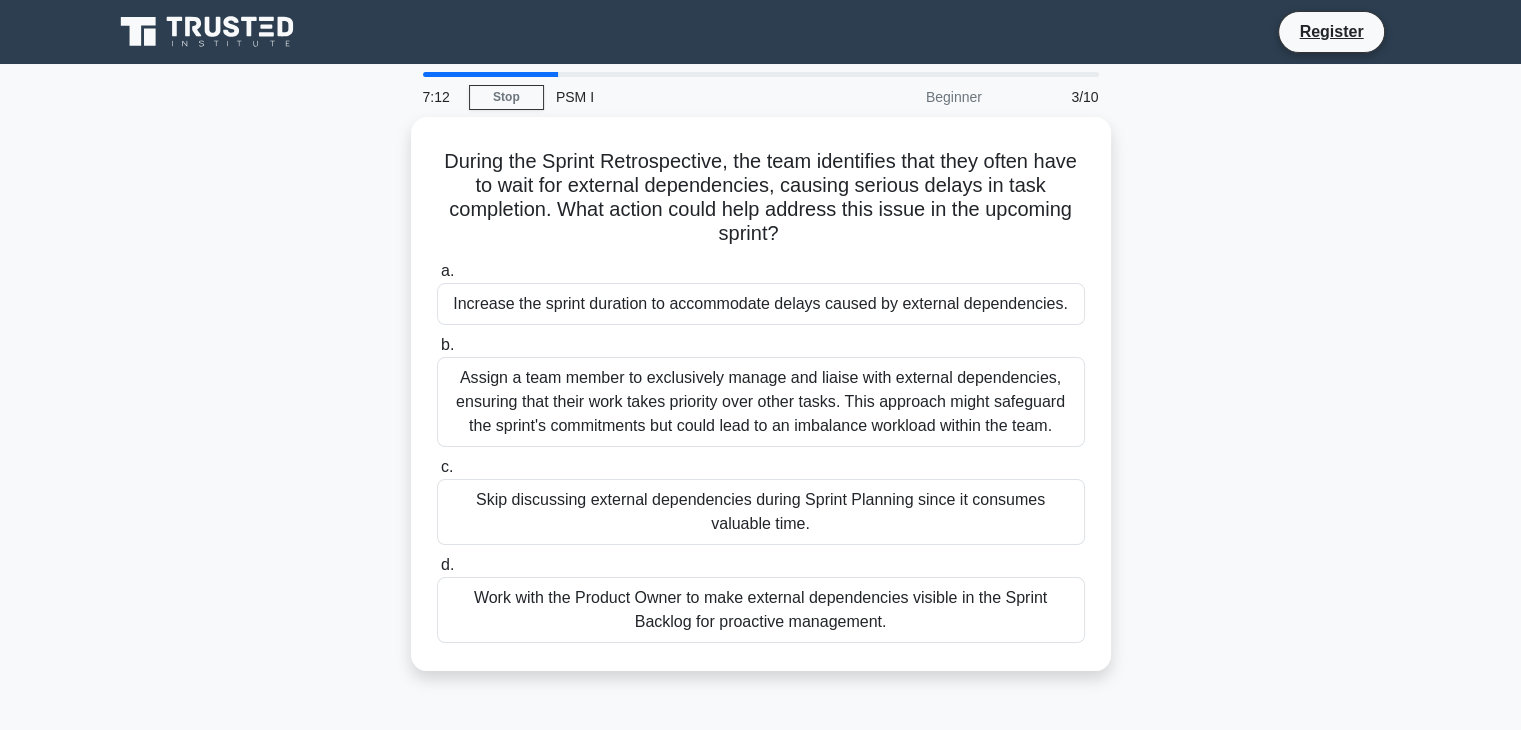 drag, startPoint x: 822, startPoint y: 359, endPoint x: 1286, endPoint y: 203, distance: 489.52222 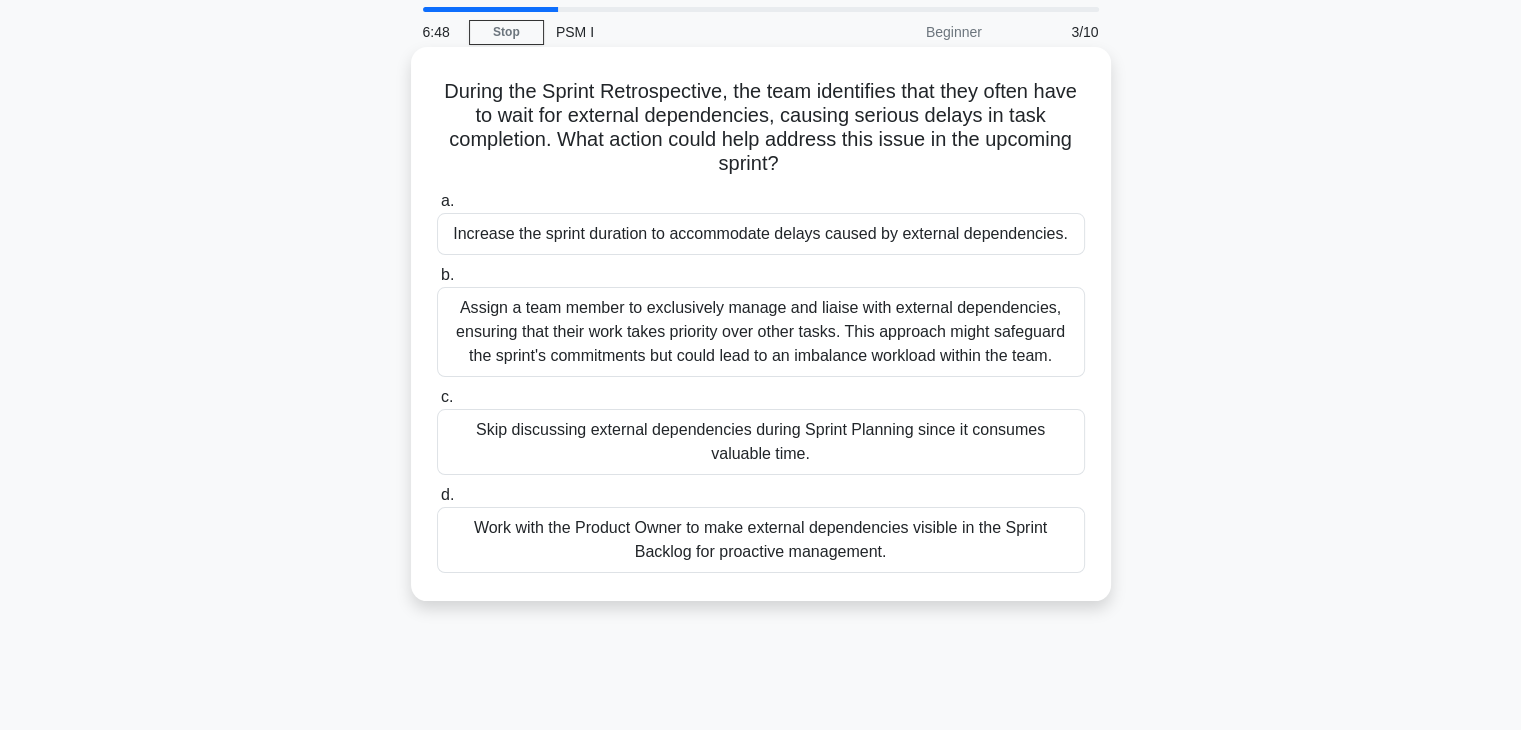 scroll, scrollTop: 100, scrollLeft: 0, axis: vertical 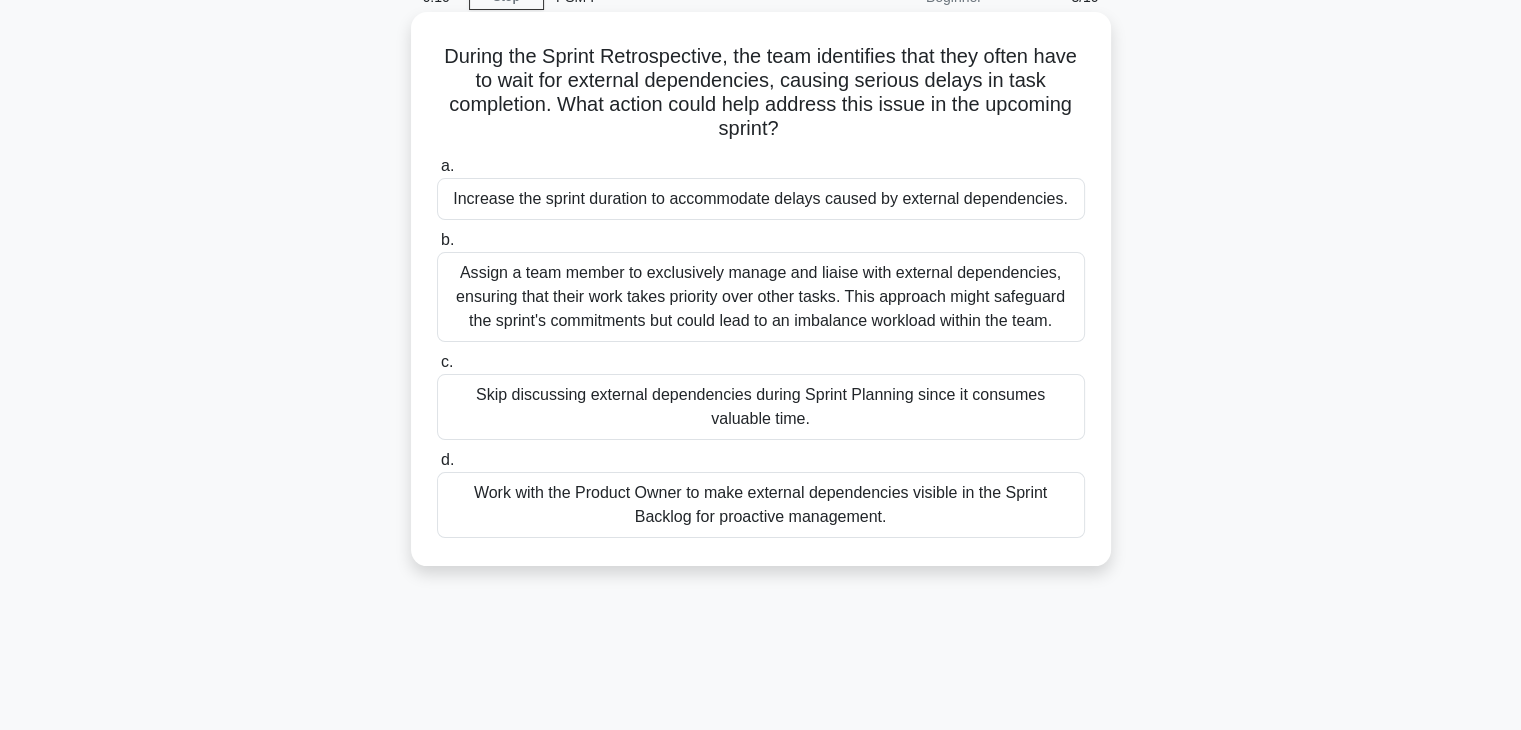 click on "Work with the Product Owner to make external dependencies visible in the Sprint Backlog for proactive management." at bounding box center [761, 505] 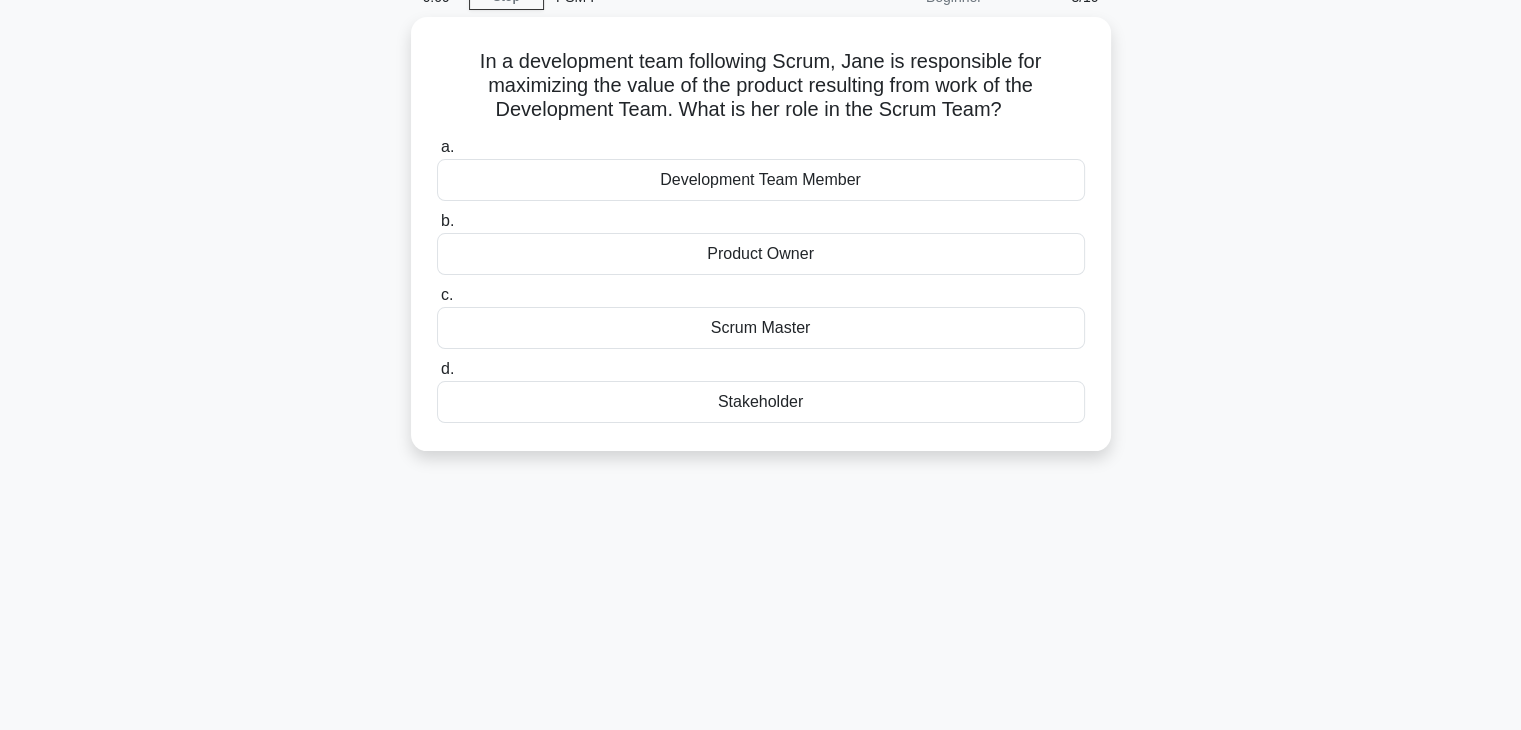 scroll, scrollTop: 0, scrollLeft: 0, axis: both 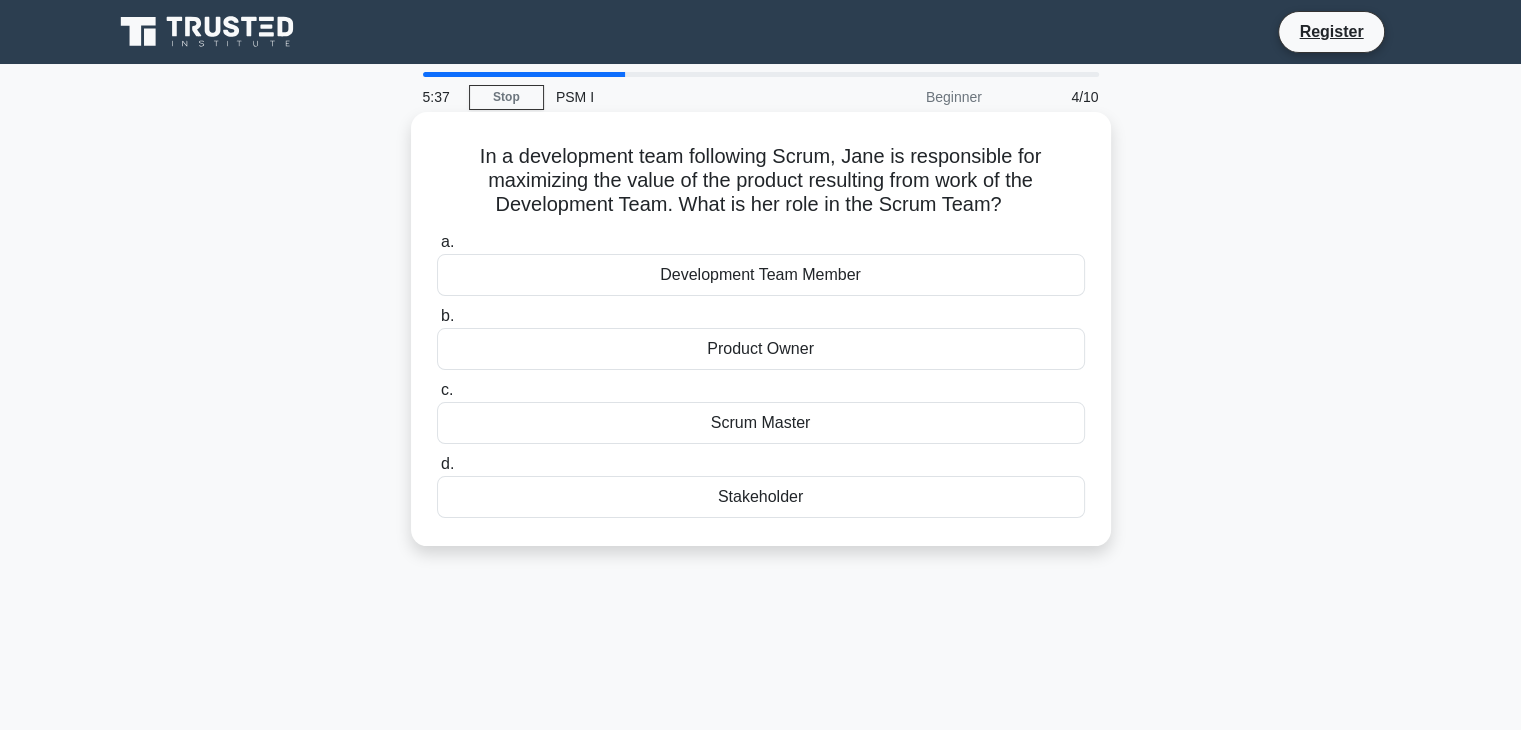 click on "Development Team Member" at bounding box center [761, 275] 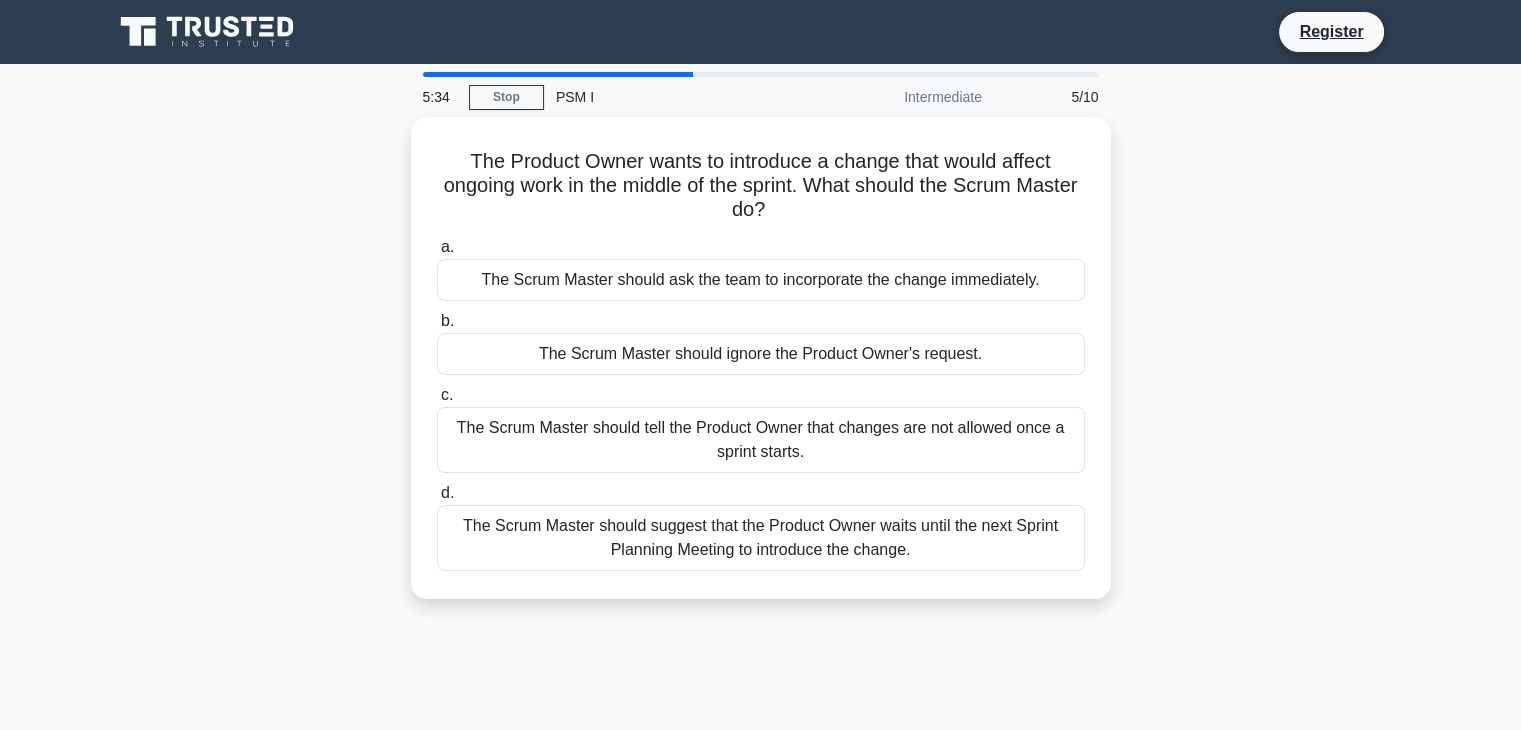 drag, startPoint x: 767, startPoint y: 276, endPoint x: 288, endPoint y: 318, distance: 480.8378 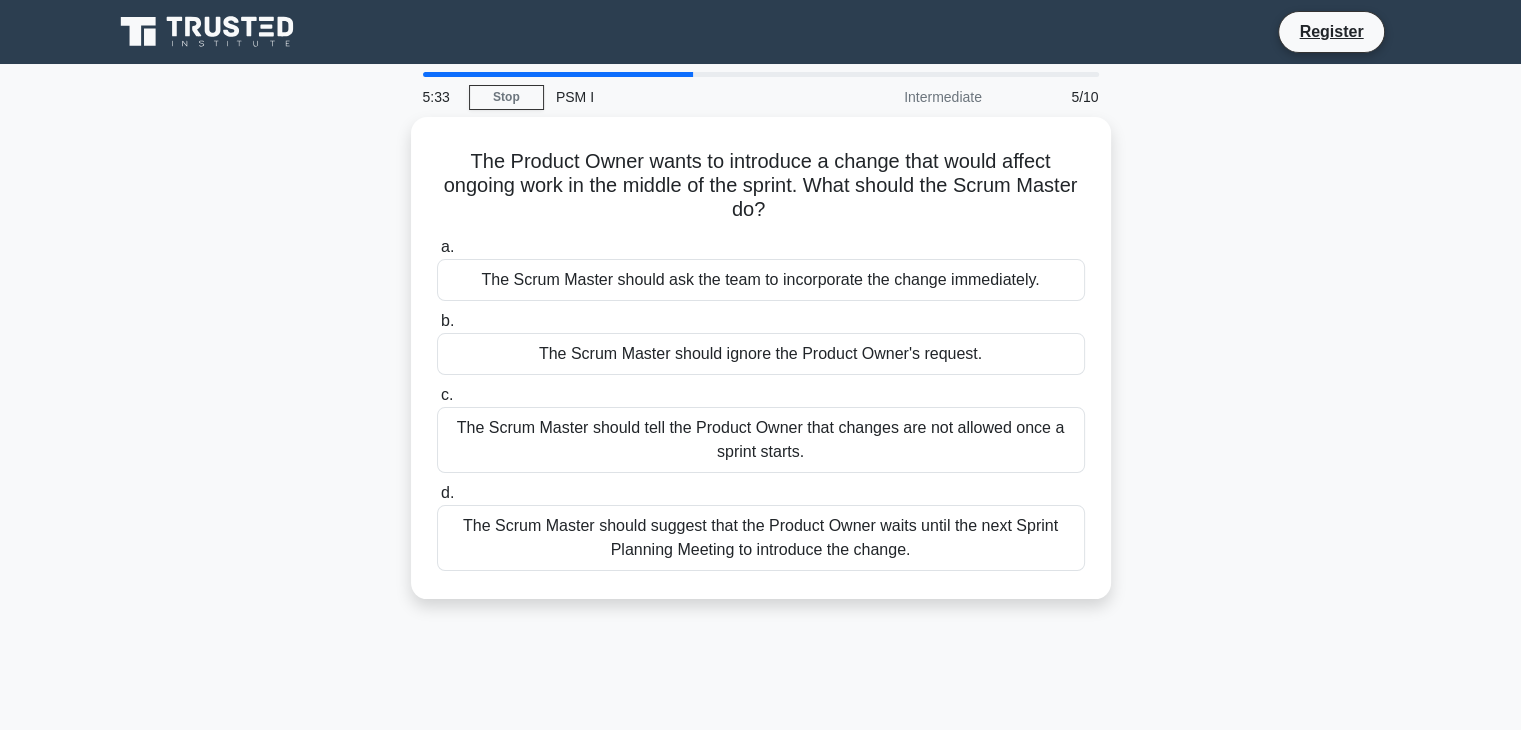 drag, startPoint x: 288, startPoint y: 318, endPoint x: 307, endPoint y: 172, distance: 147.23111 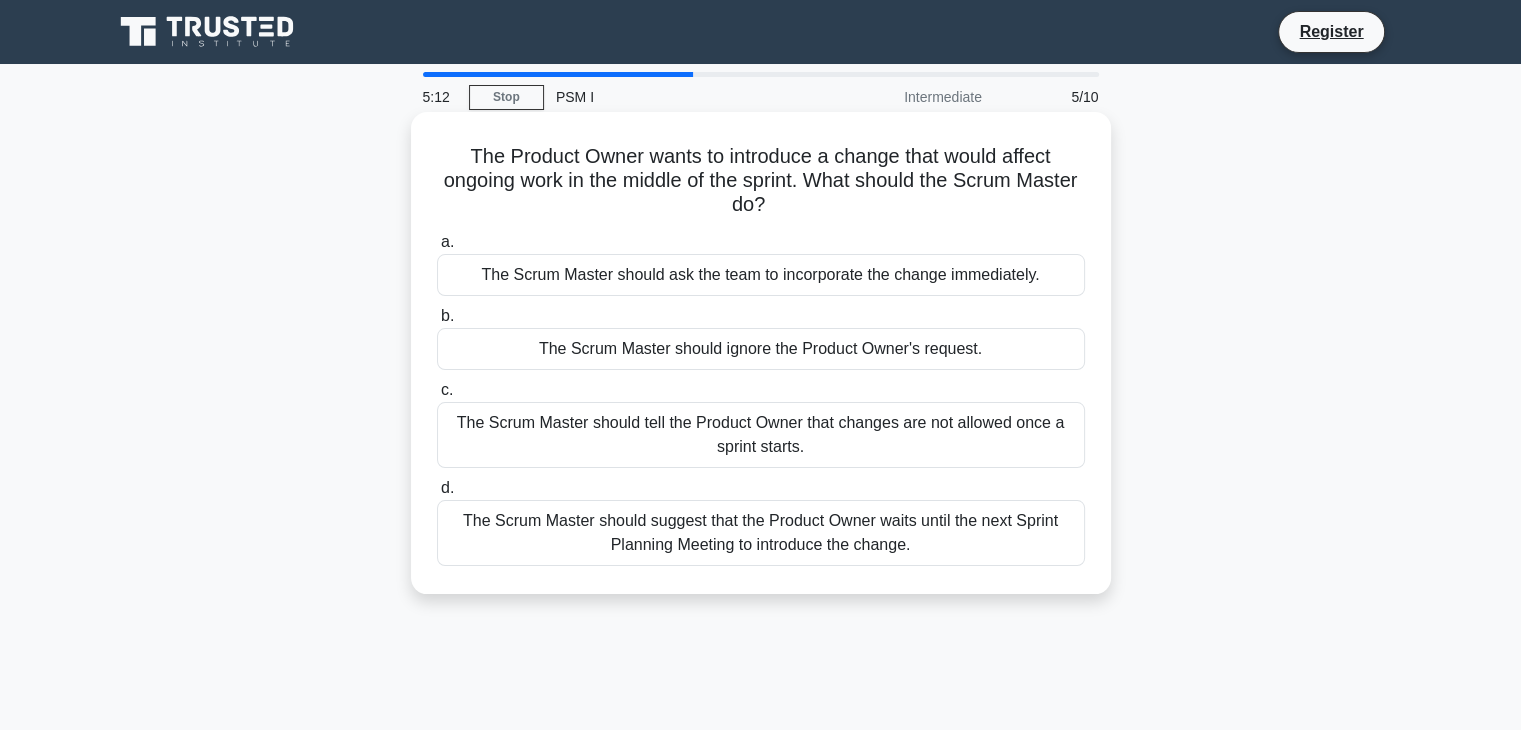click on "The Scrum Master should suggest that the Product Owner waits until the next Sprint Planning Meeting to introduce the change." at bounding box center [761, 533] 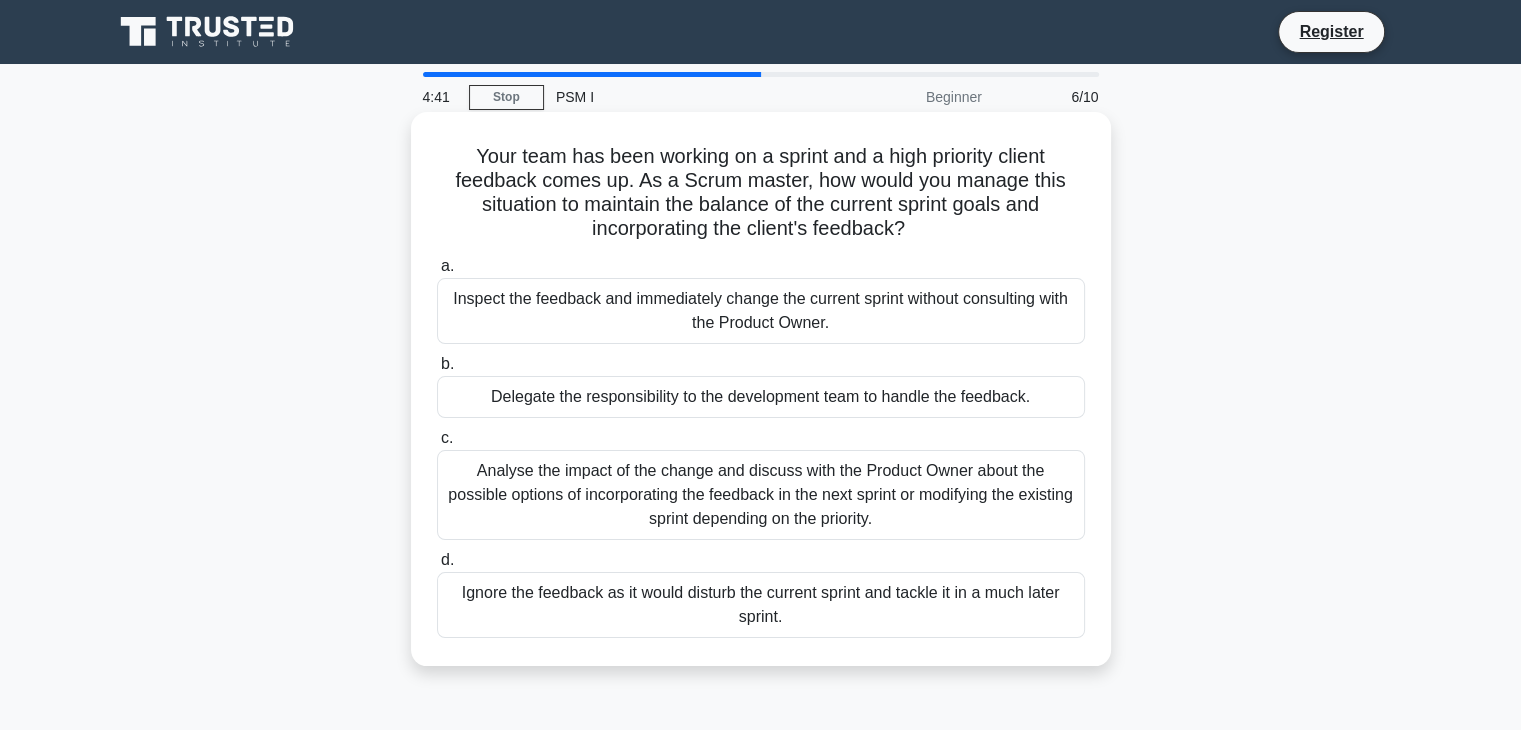 click on "Analyse the impact of the change and discuss with the Product Owner about the possible options of incorporating the feedback in the next sprint or modifying the existing sprint depending on the priority." at bounding box center (761, 495) 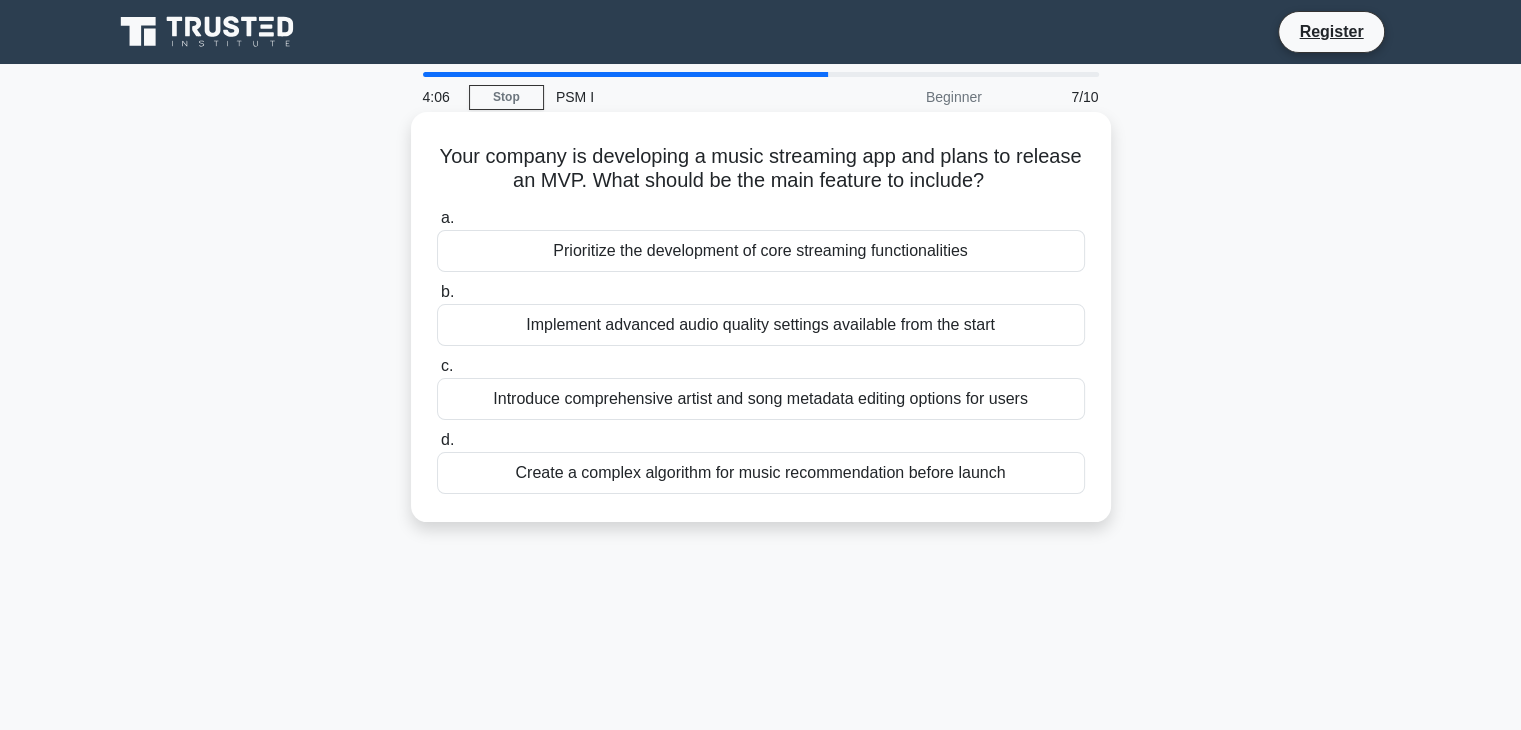 click on "Prioritize the development of core streaming functionalities" at bounding box center (761, 251) 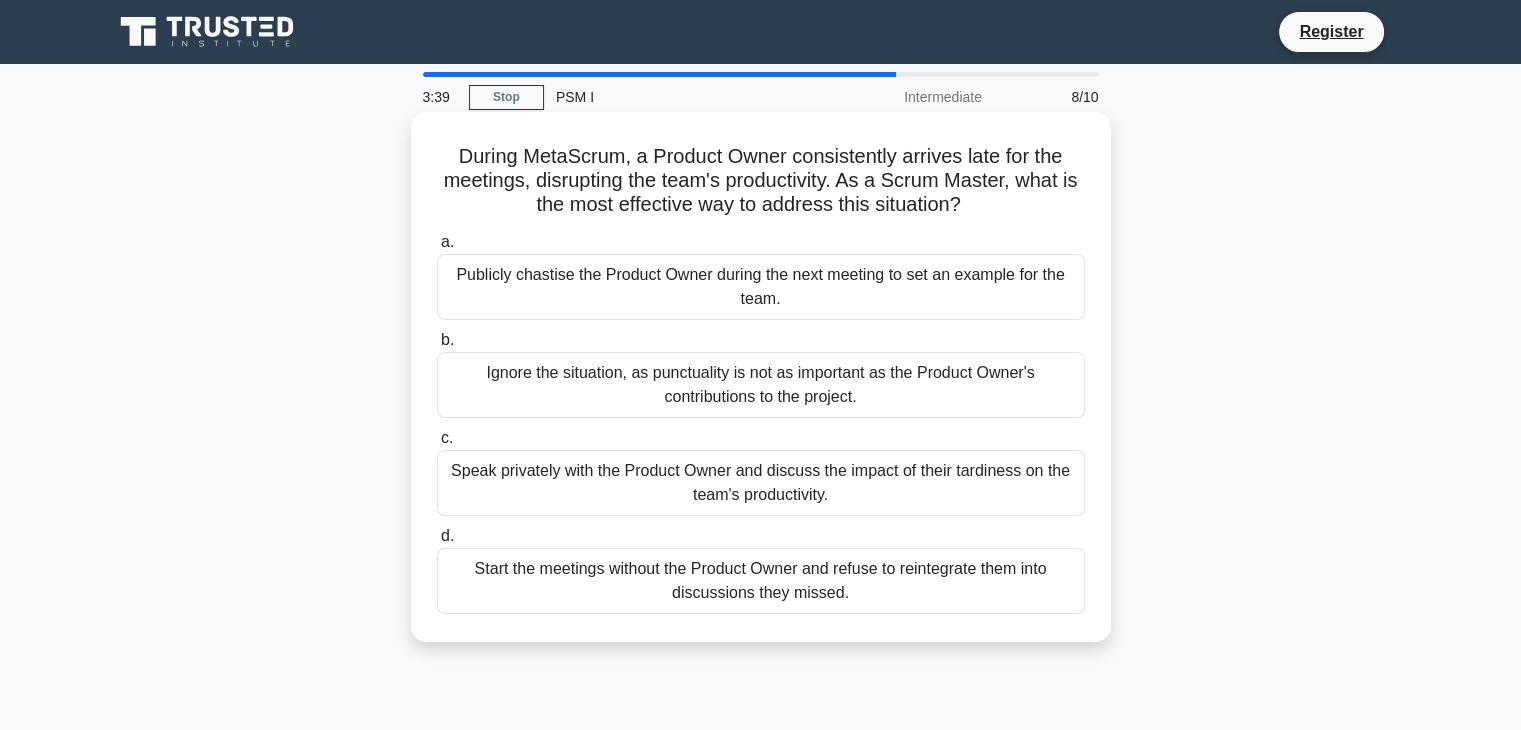 click on "Speak privately with the Product Owner and discuss the impact of their tardiness on the team's productivity." at bounding box center [761, 483] 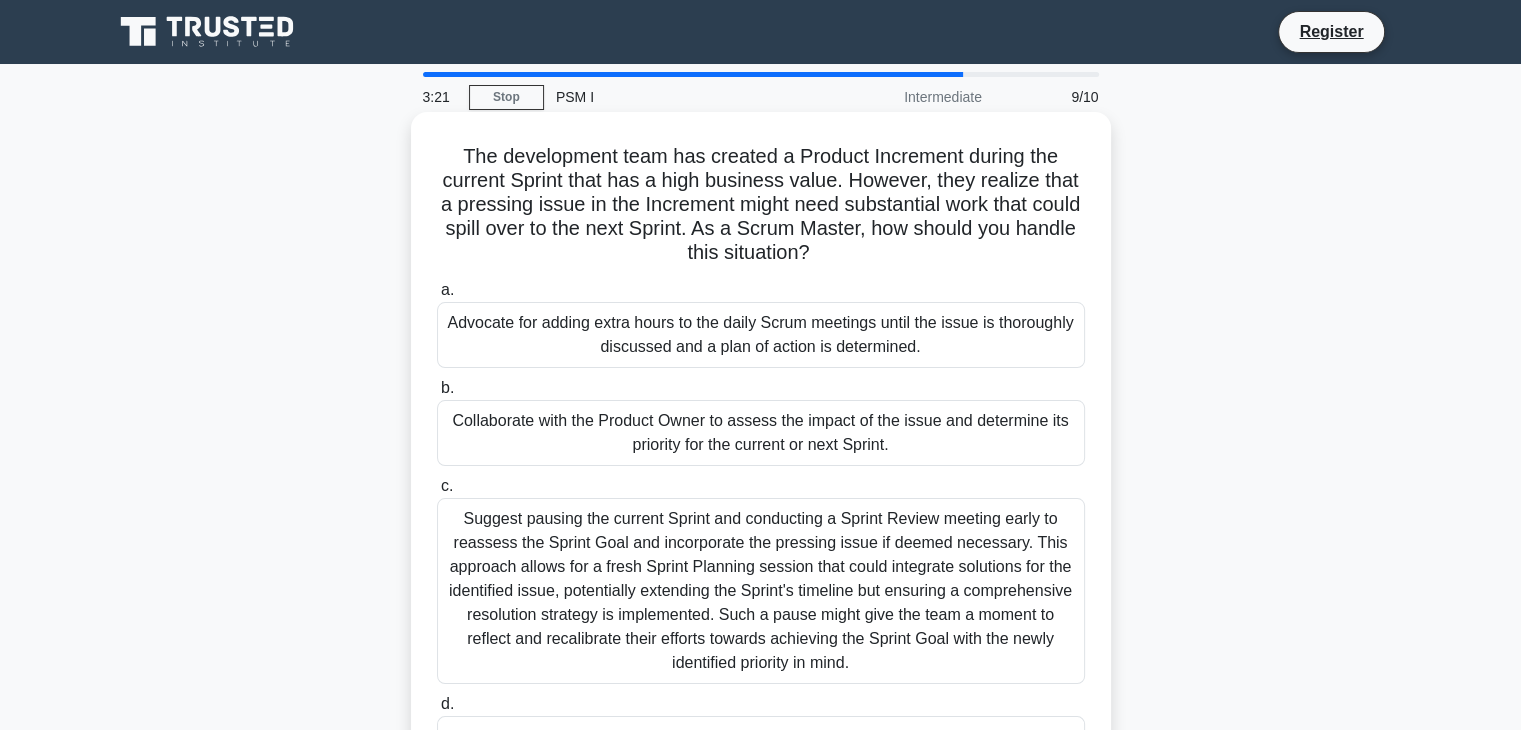 drag, startPoint x: 710, startPoint y: 447, endPoint x: 710, endPoint y: 421, distance: 26 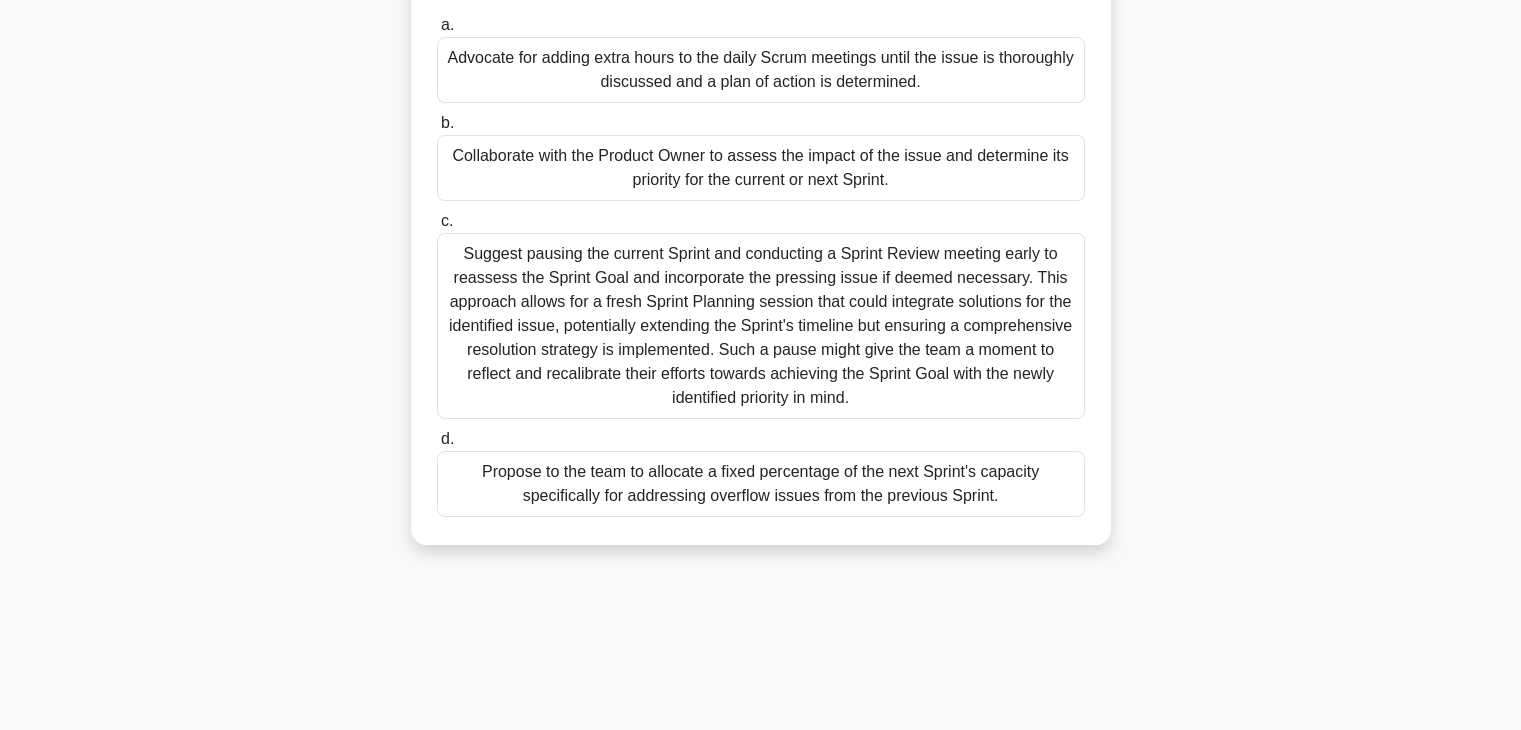 scroll, scrollTop: 300, scrollLeft: 0, axis: vertical 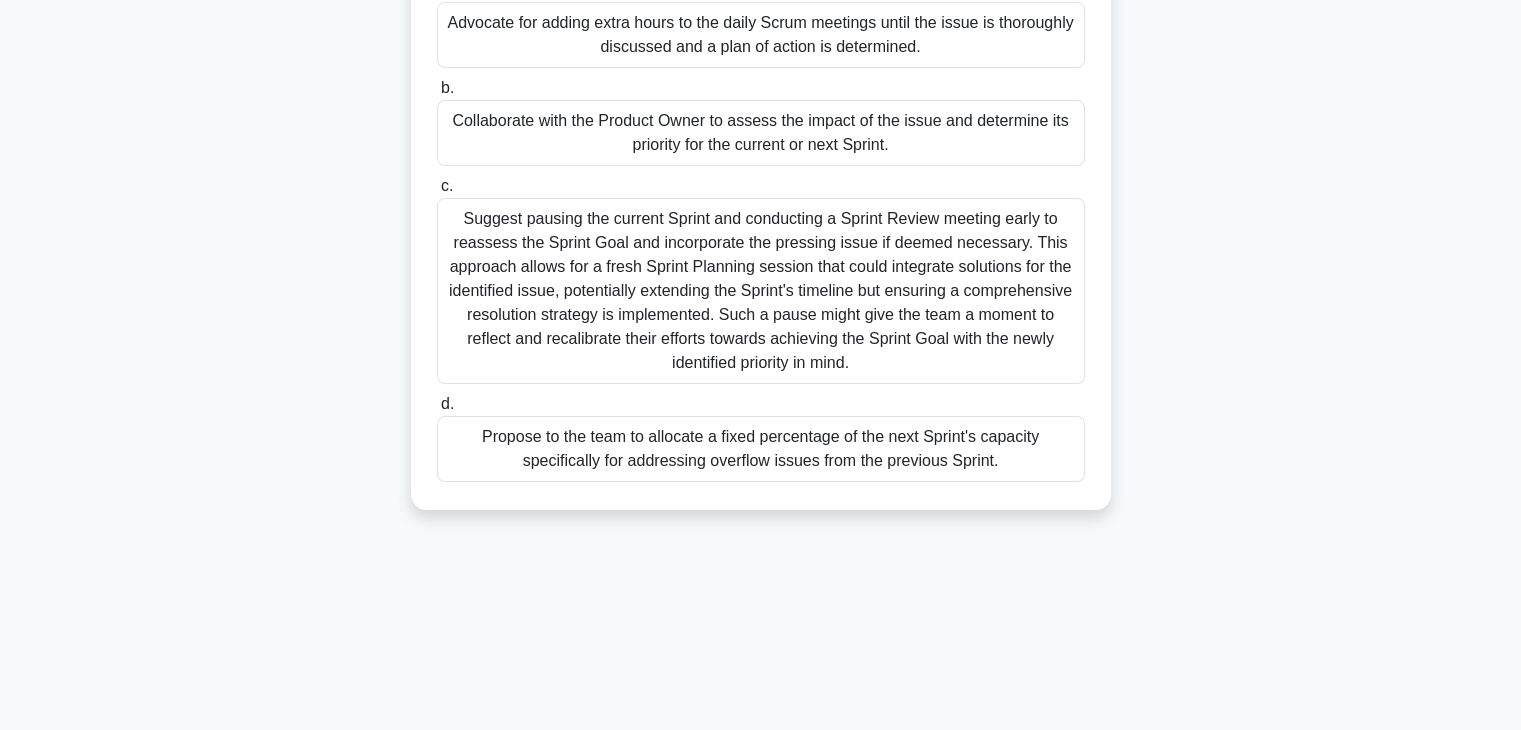 click on "Propose to the team to allocate a fixed percentage of the next Sprint's capacity specifically for addressing overflow issues from the previous Sprint." at bounding box center (761, 449) 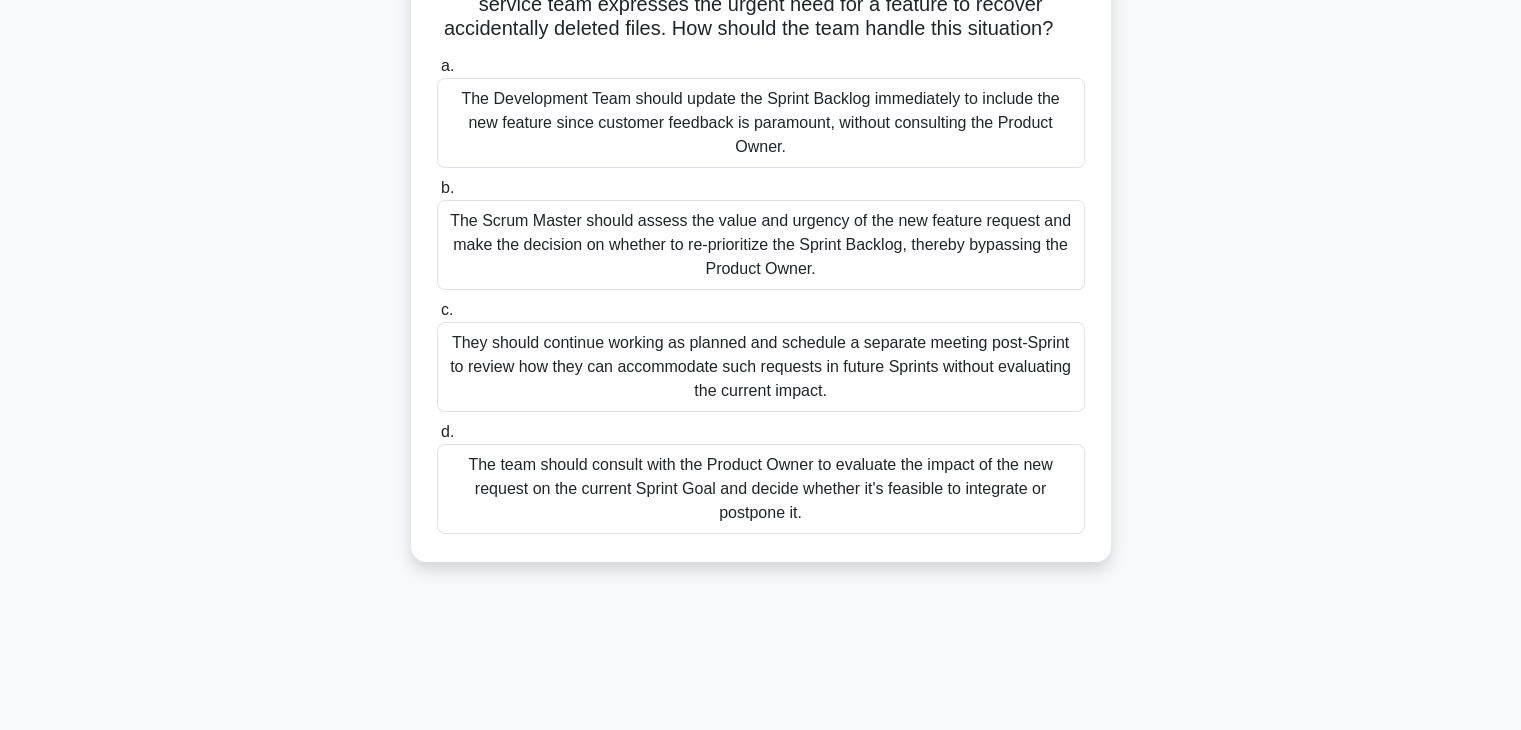 scroll, scrollTop: 100, scrollLeft: 0, axis: vertical 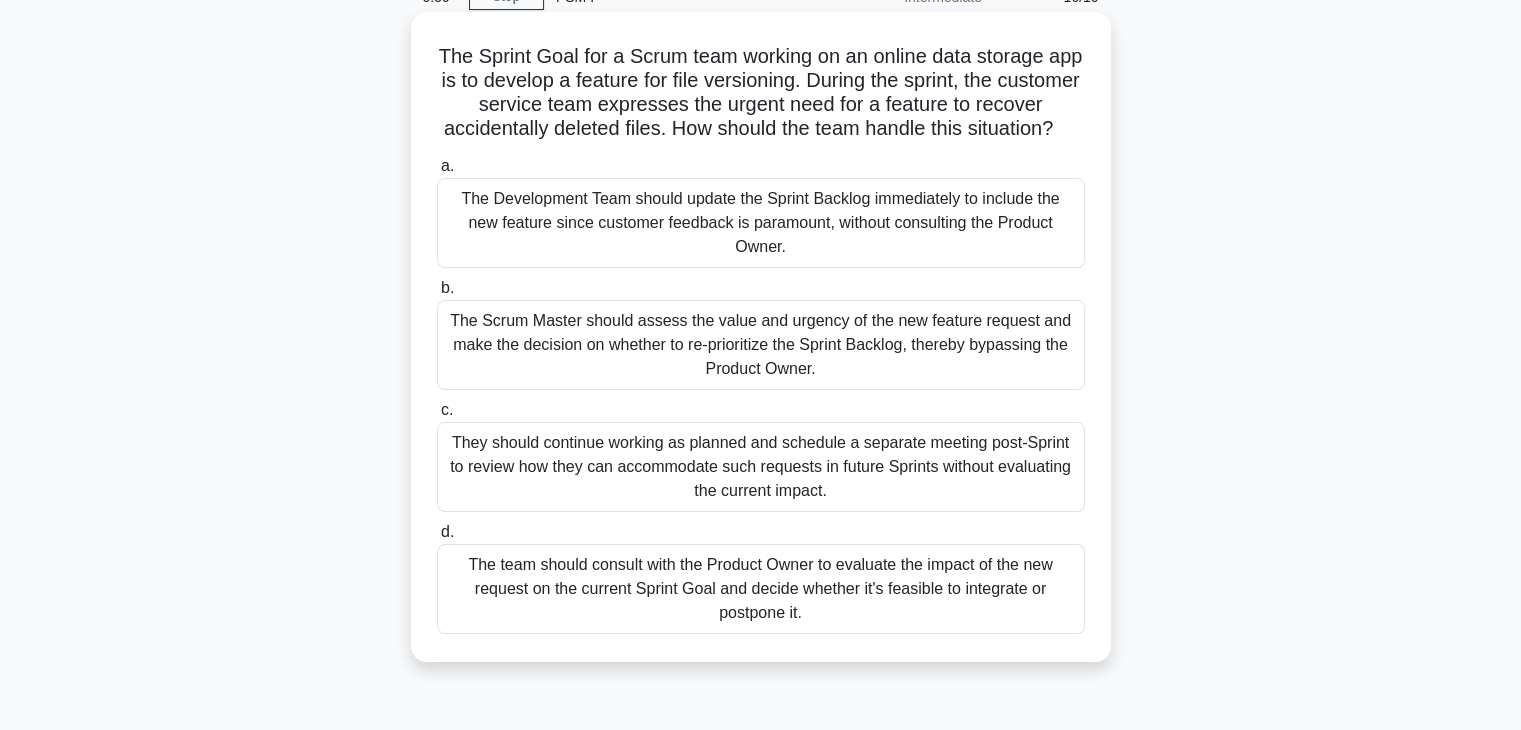 click on "The Scrum Master should assess the value and urgency of the new feature request and make the decision on whether to re-prioritize the Sprint Backlog, thereby bypassing the Product Owner." at bounding box center [761, 345] 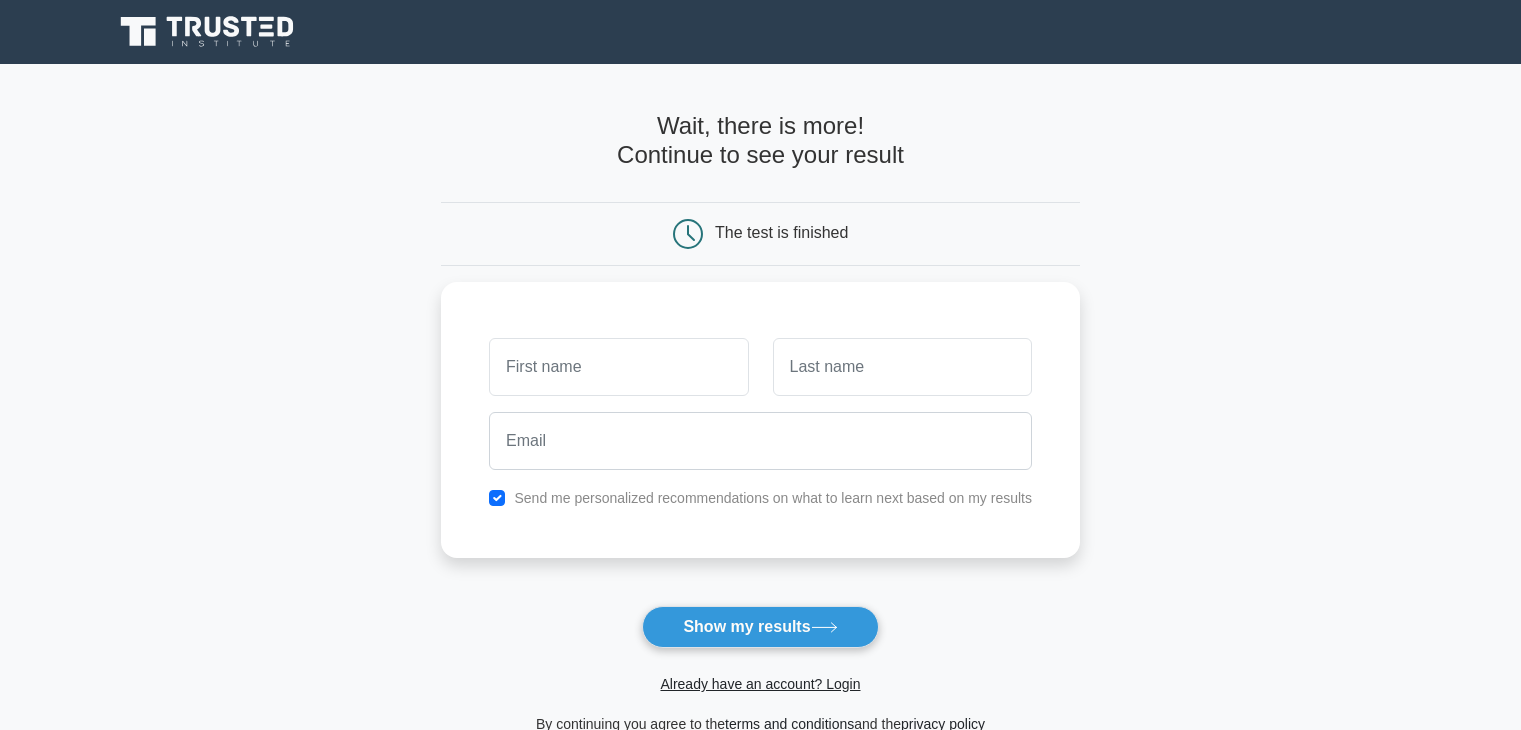 scroll, scrollTop: 0, scrollLeft: 0, axis: both 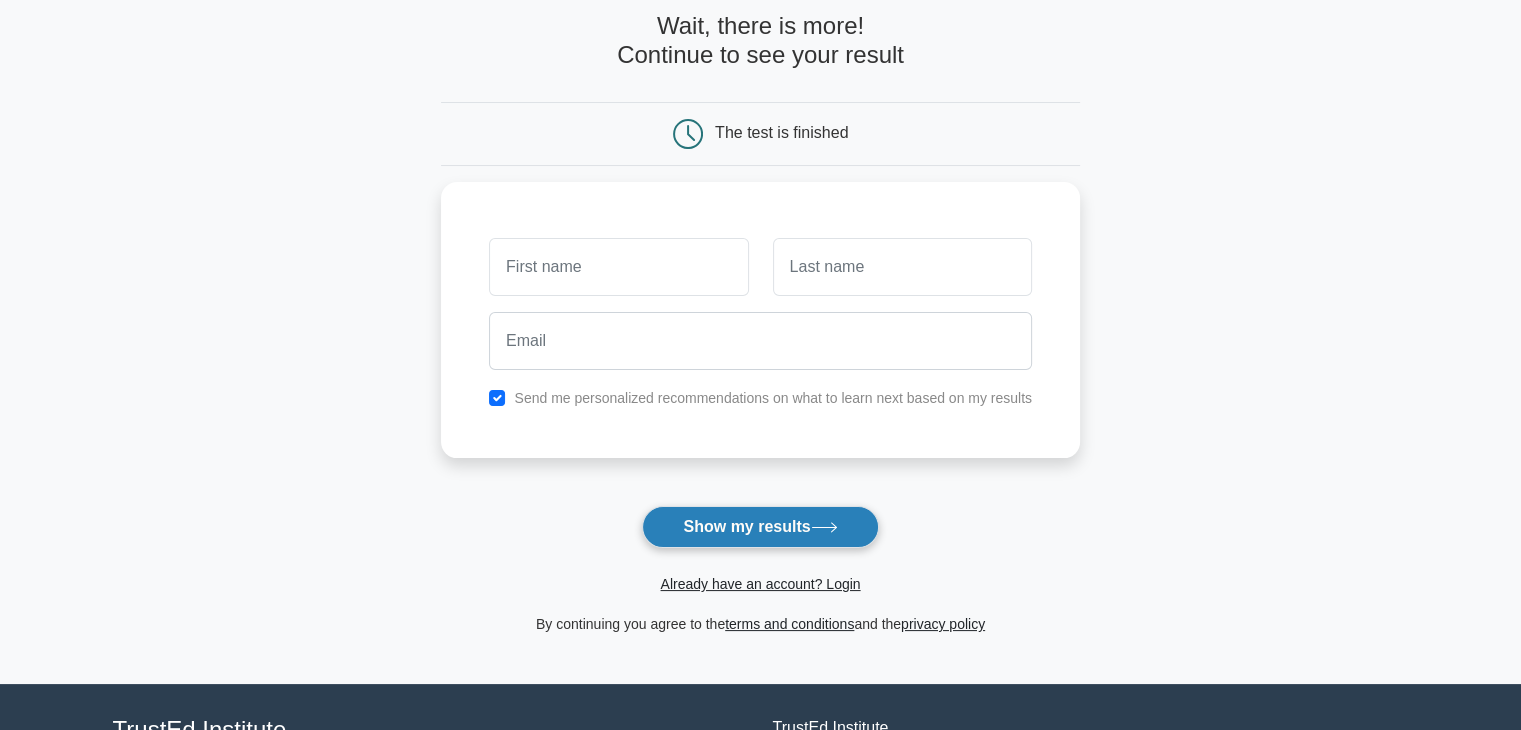 click on "Show my results" at bounding box center [760, 527] 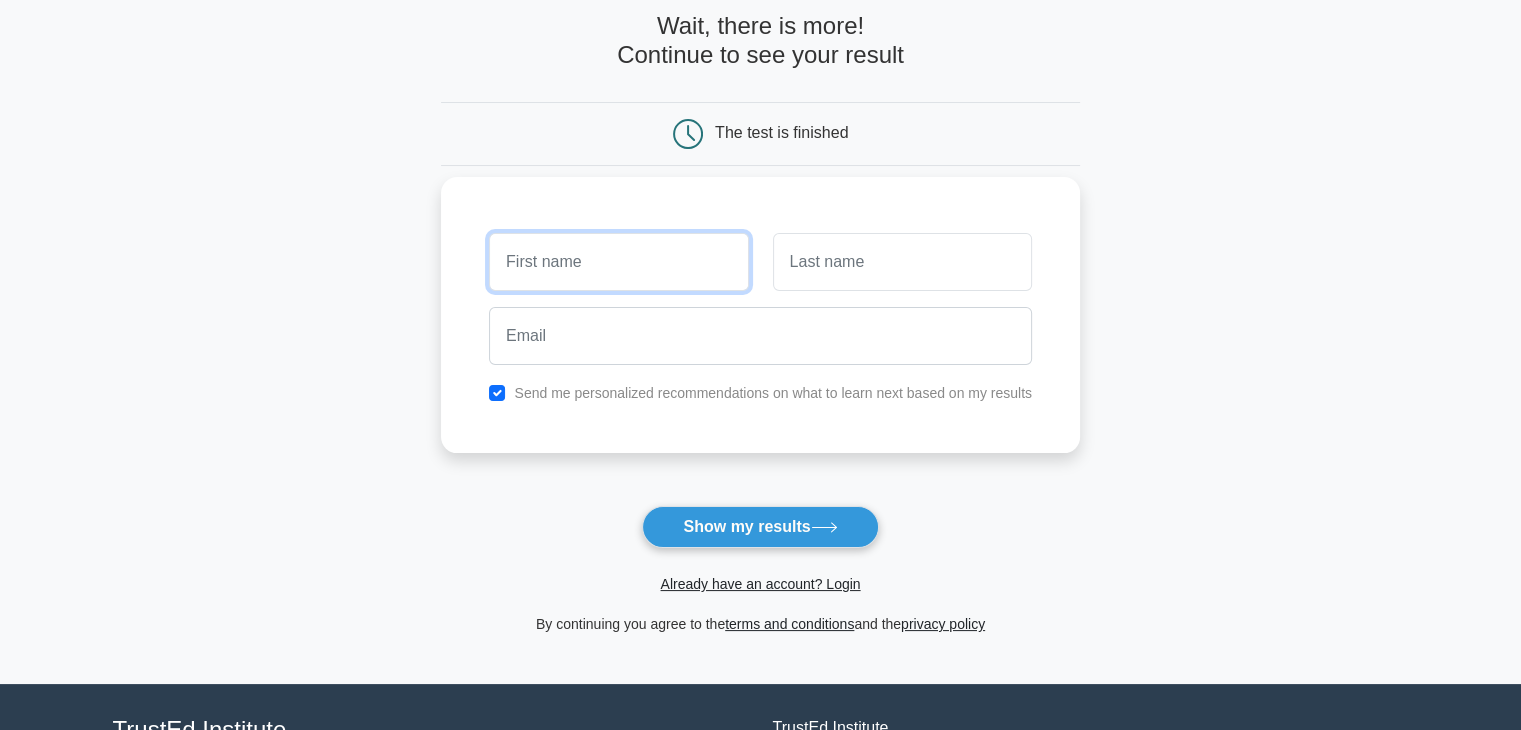 click at bounding box center (618, 262) 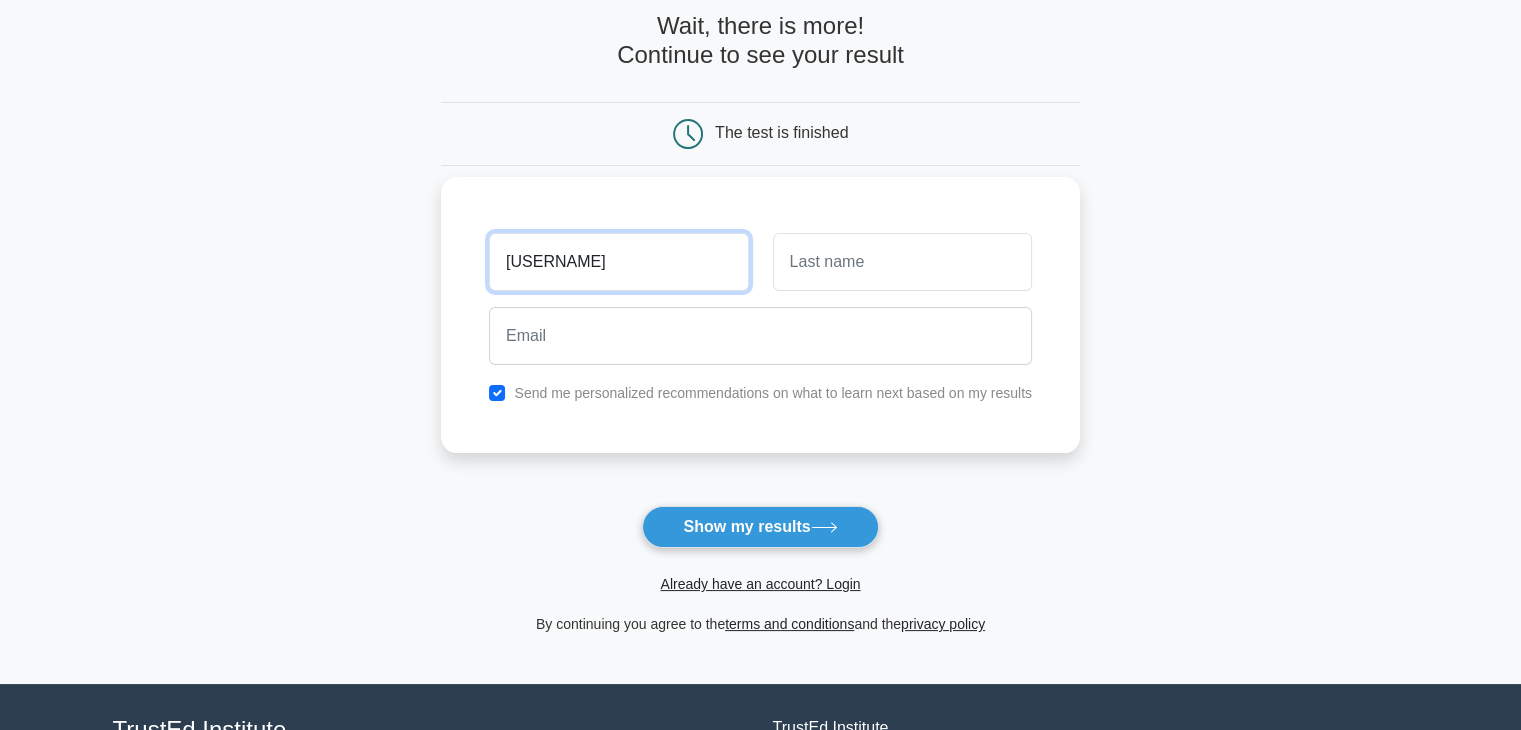 type on "pooja" 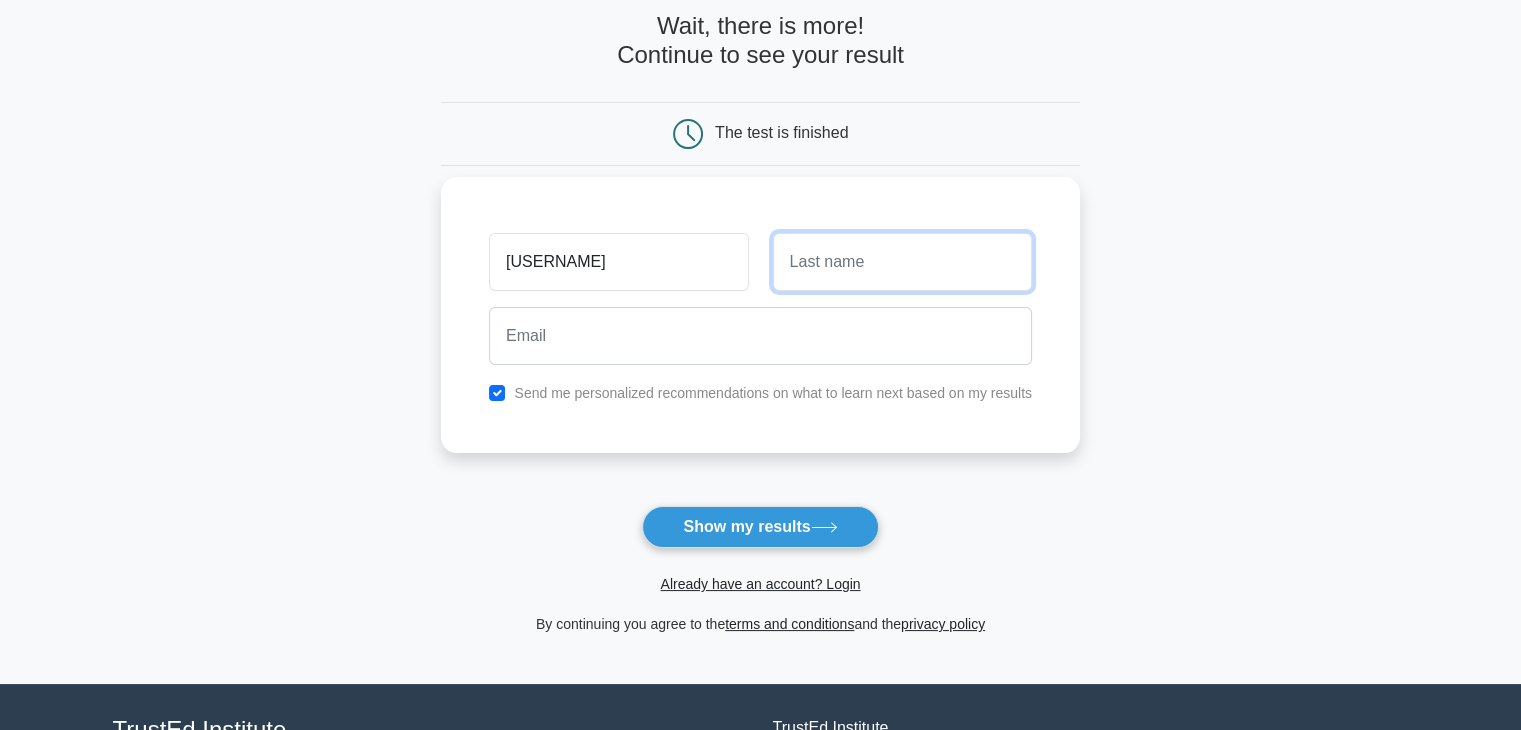click at bounding box center [902, 262] 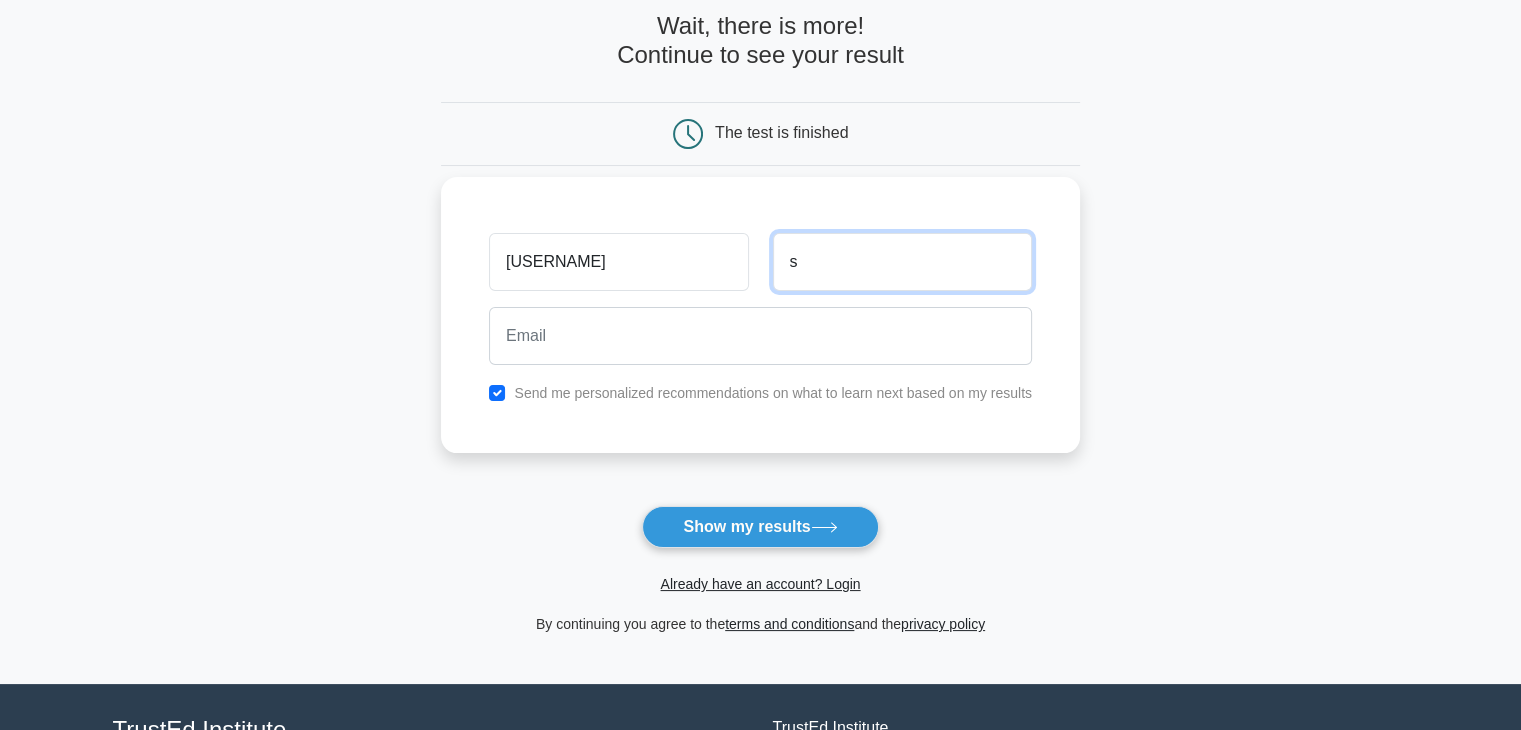 type on "s" 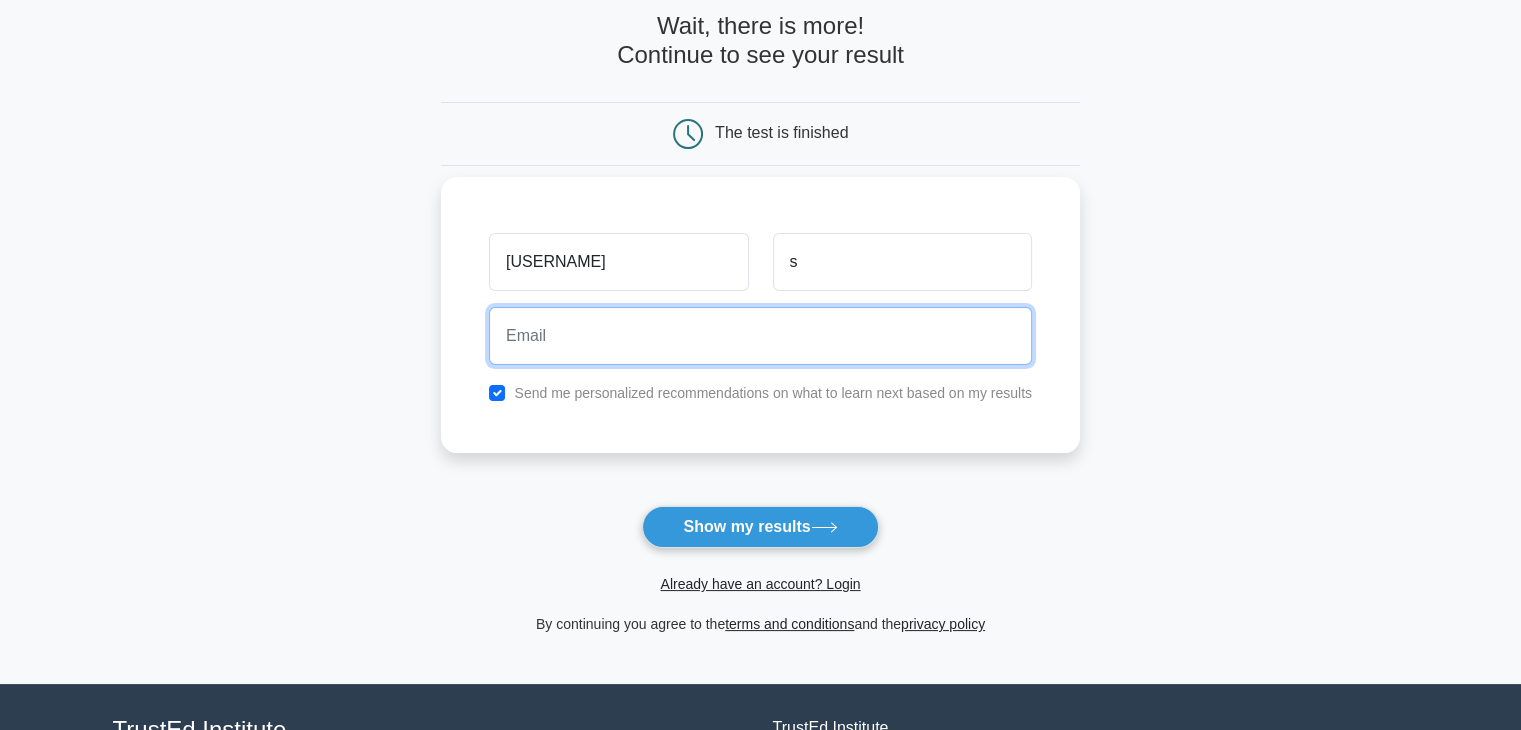 click at bounding box center [760, 336] 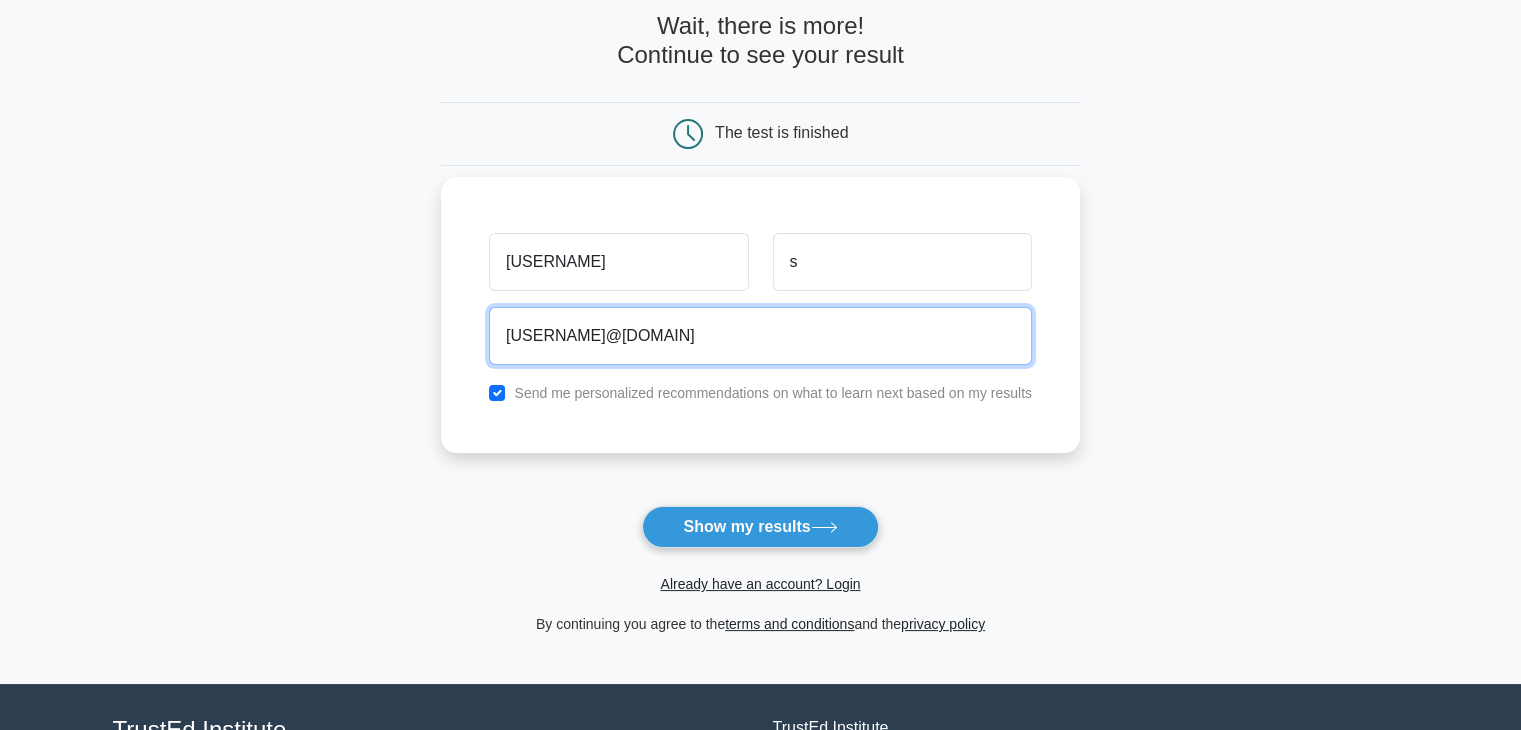 type on "poojasakharekar27@gmail.com" 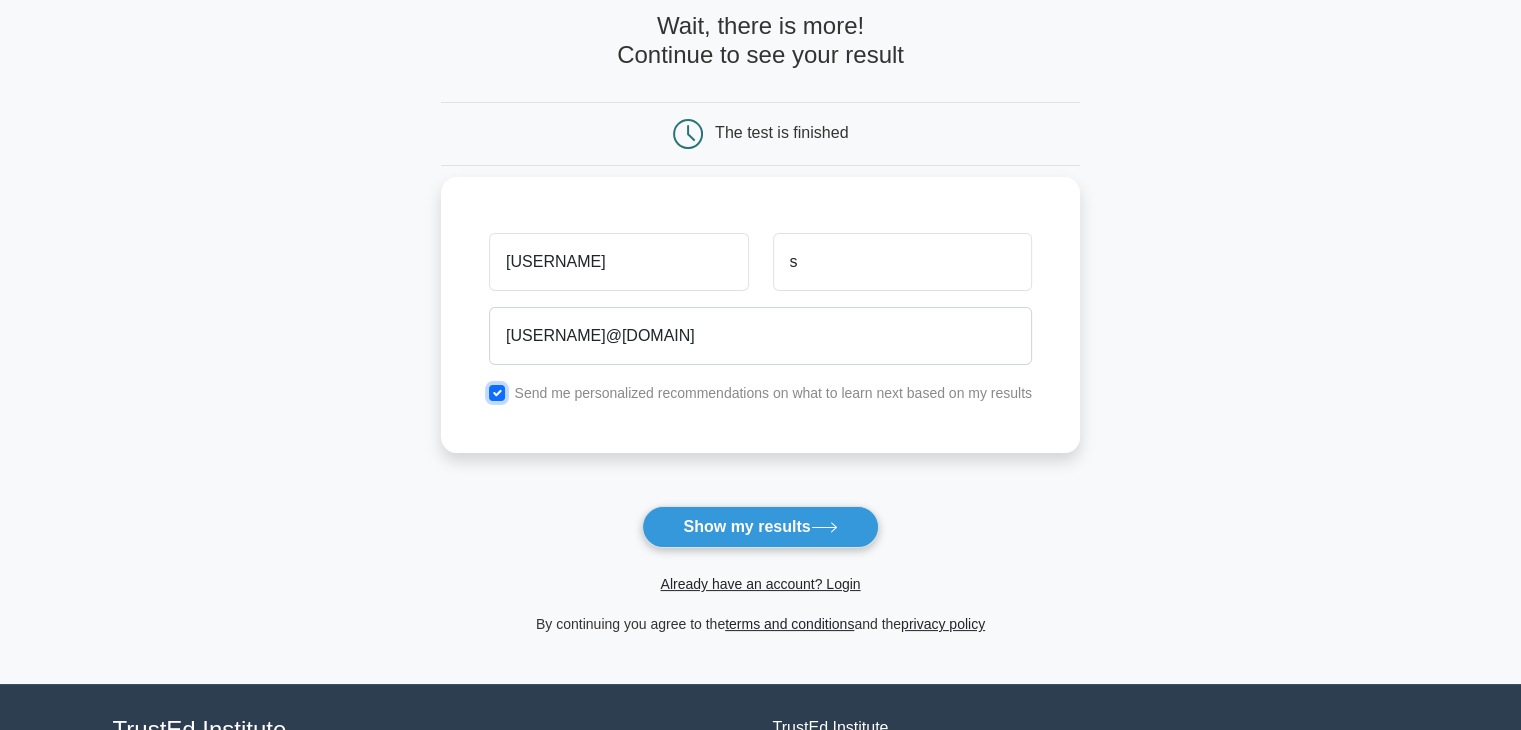click at bounding box center (497, 393) 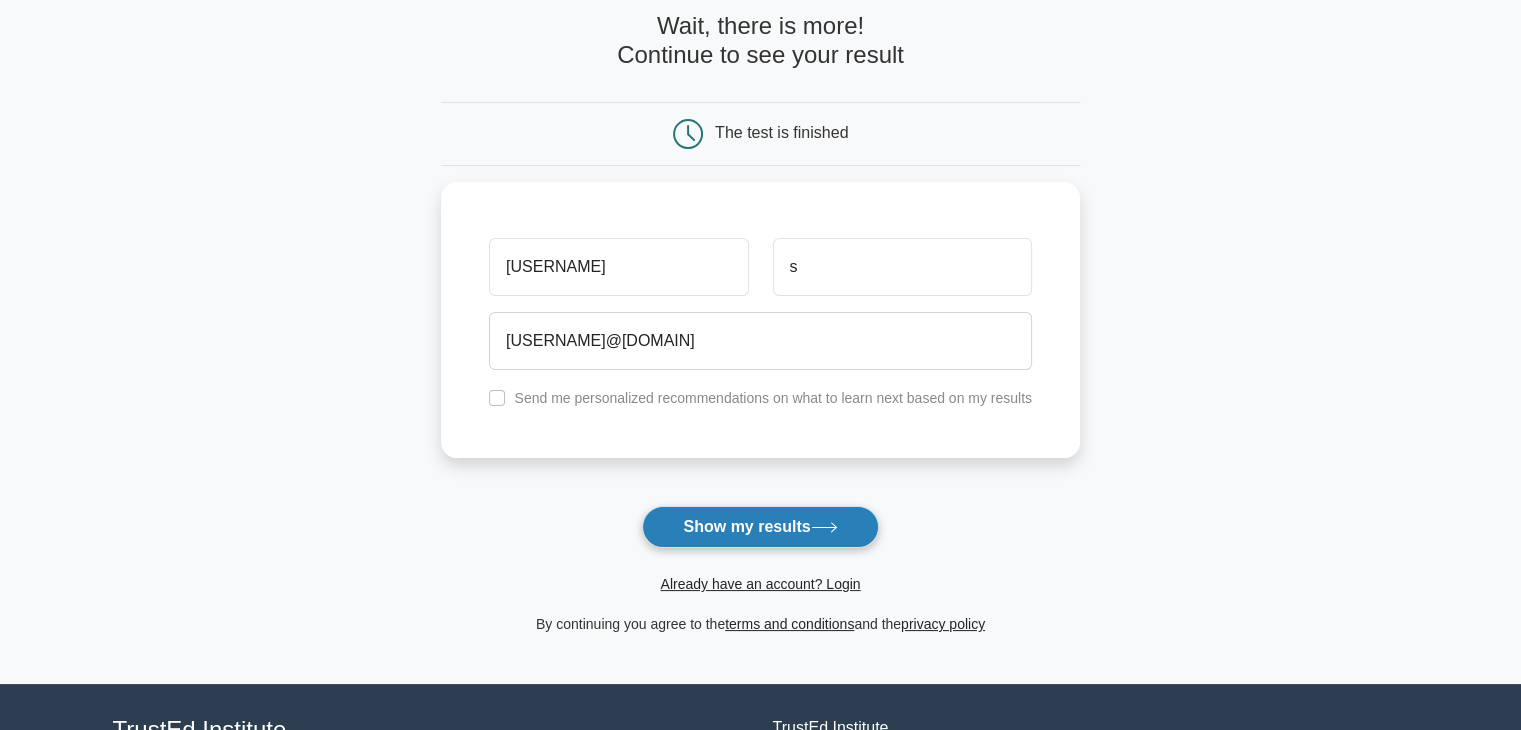 click on "Show my results" at bounding box center (760, 527) 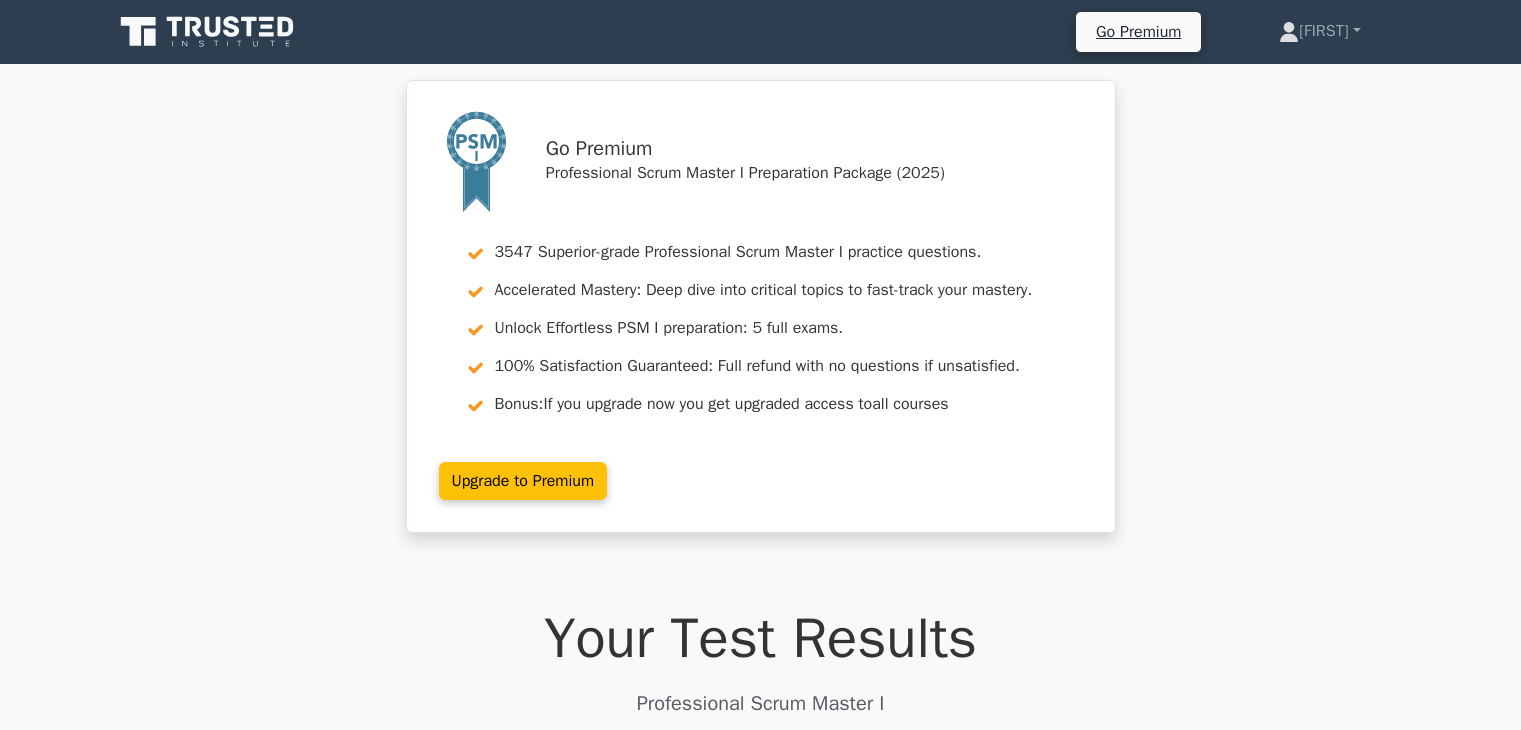 scroll, scrollTop: 0, scrollLeft: 0, axis: both 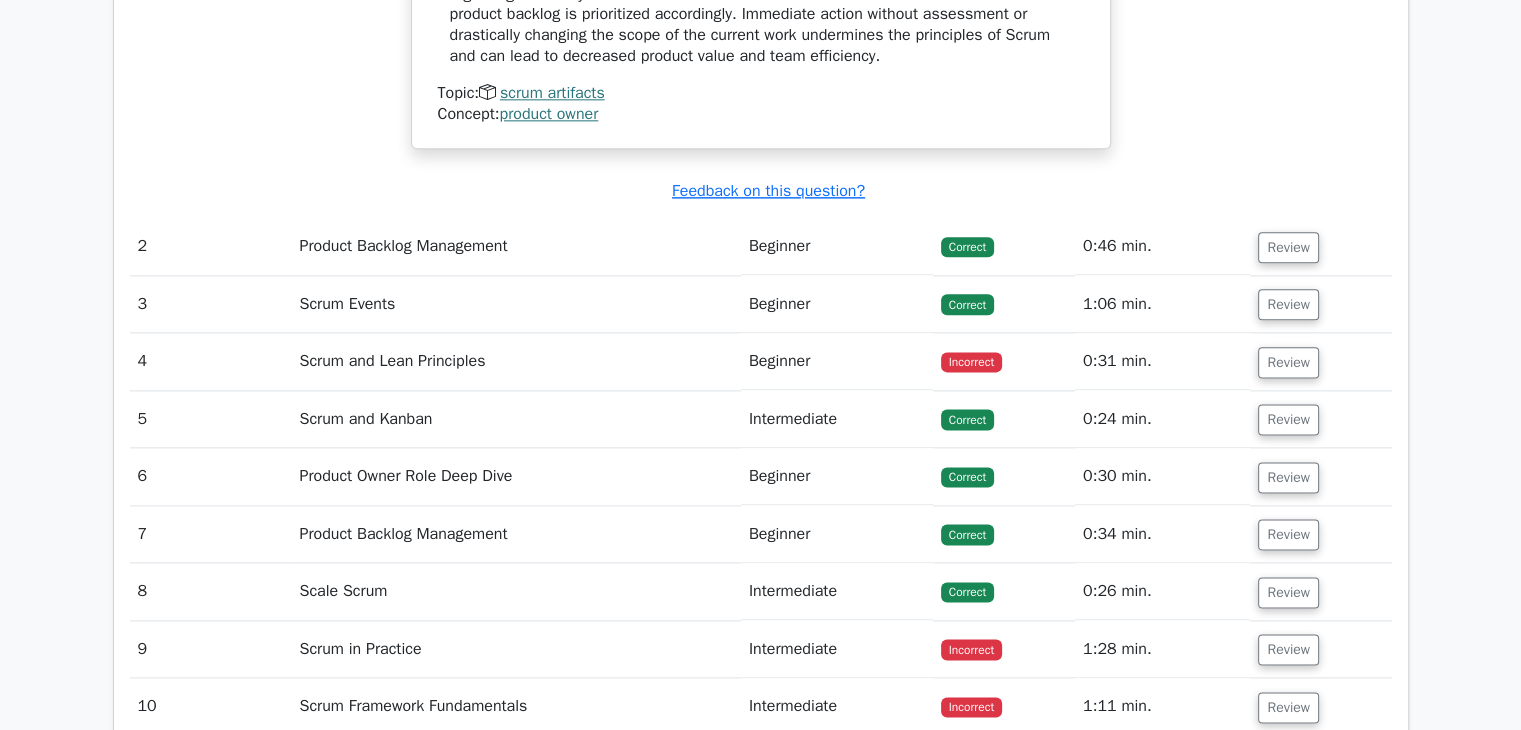 click on "Product Backlog Management" at bounding box center [515, 246] 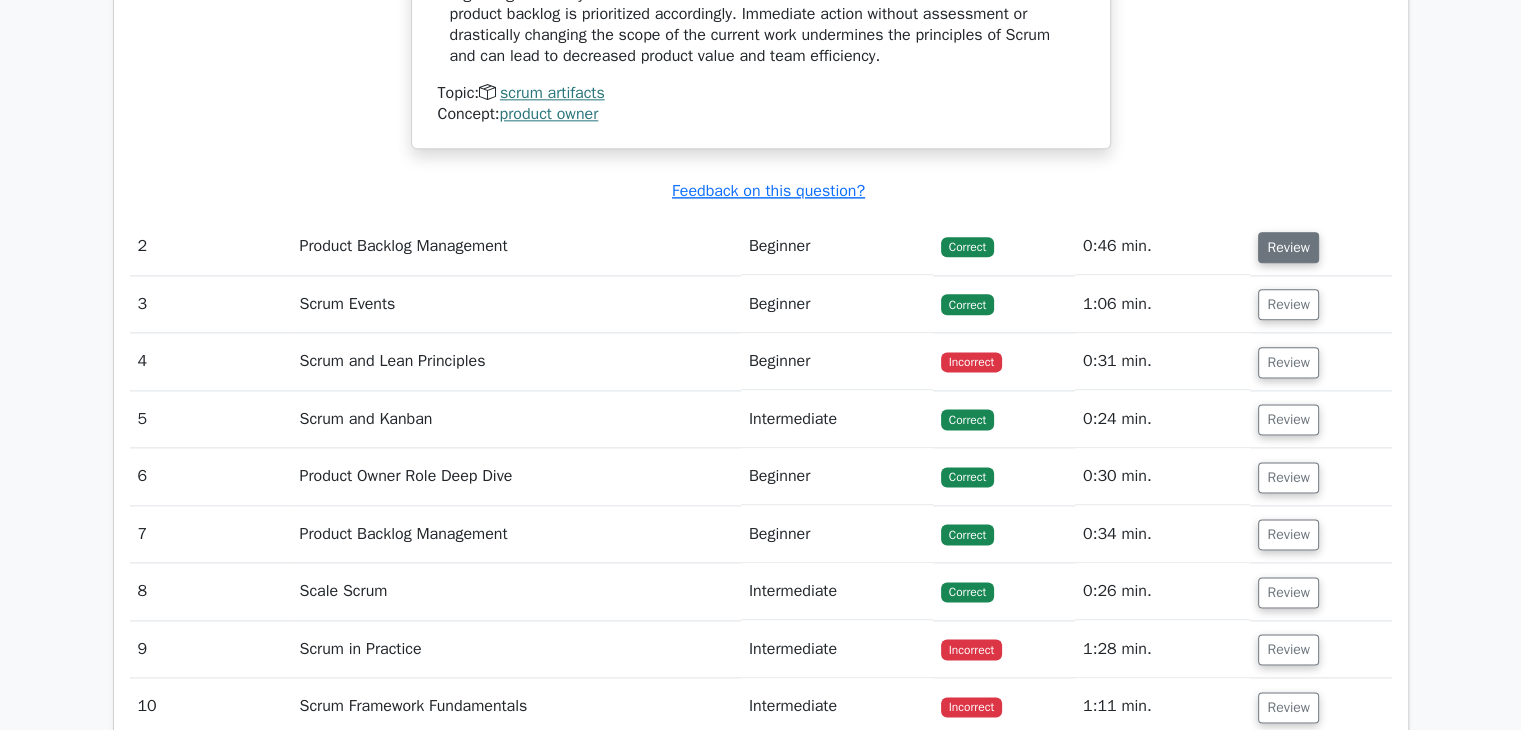 click on "Review" at bounding box center (1288, 247) 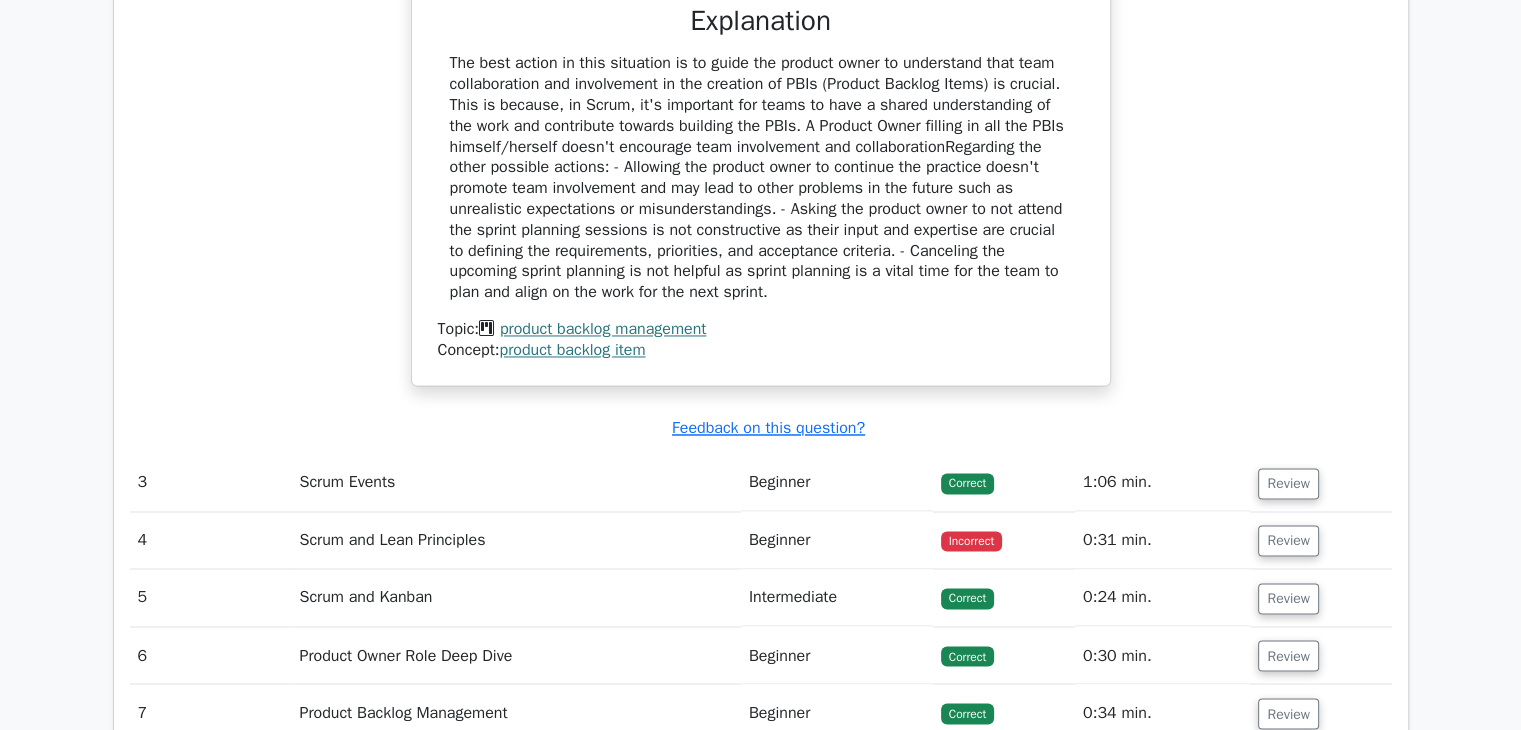 scroll, scrollTop: 3300, scrollLeft: 0, axis: vertical 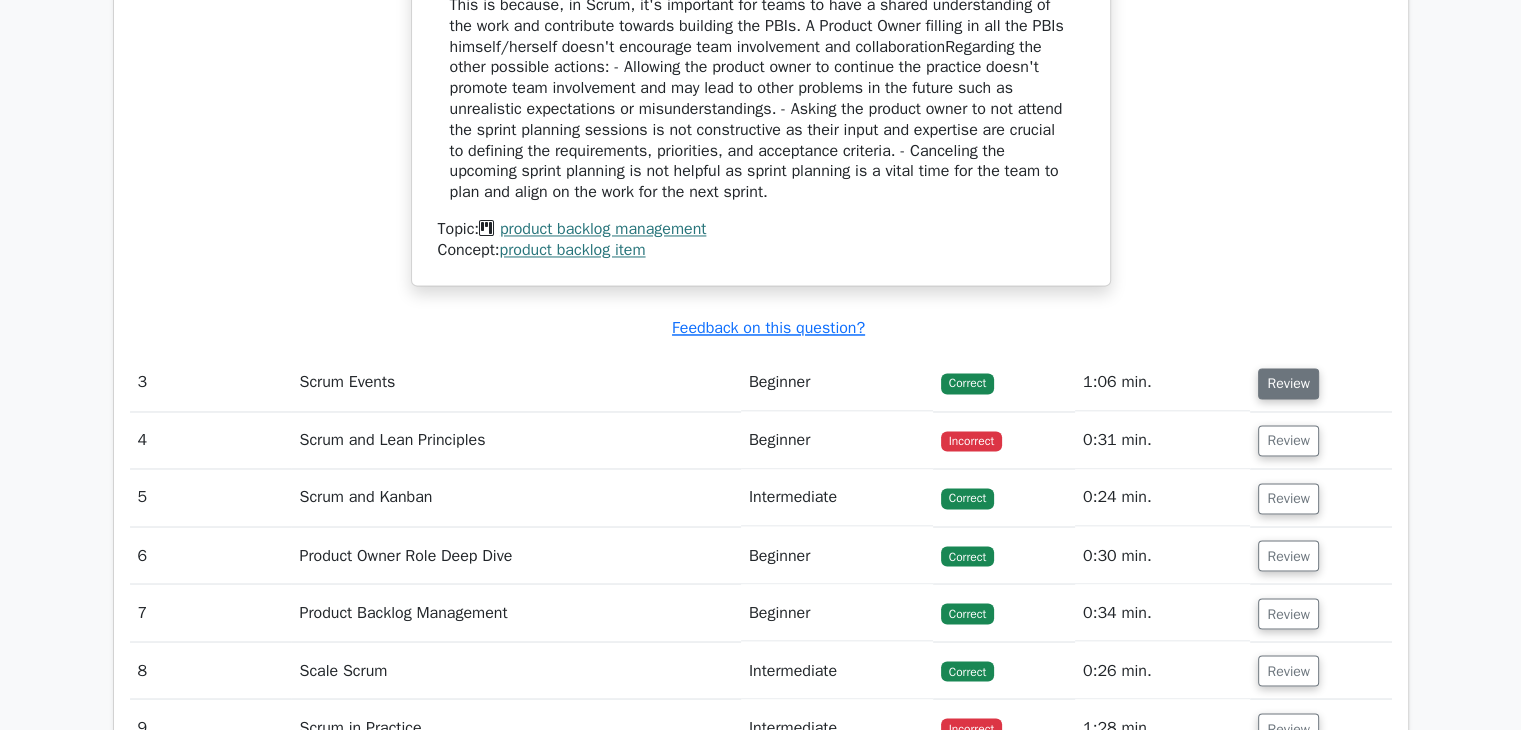 click on "Review" at bounding box center [1288, 383] 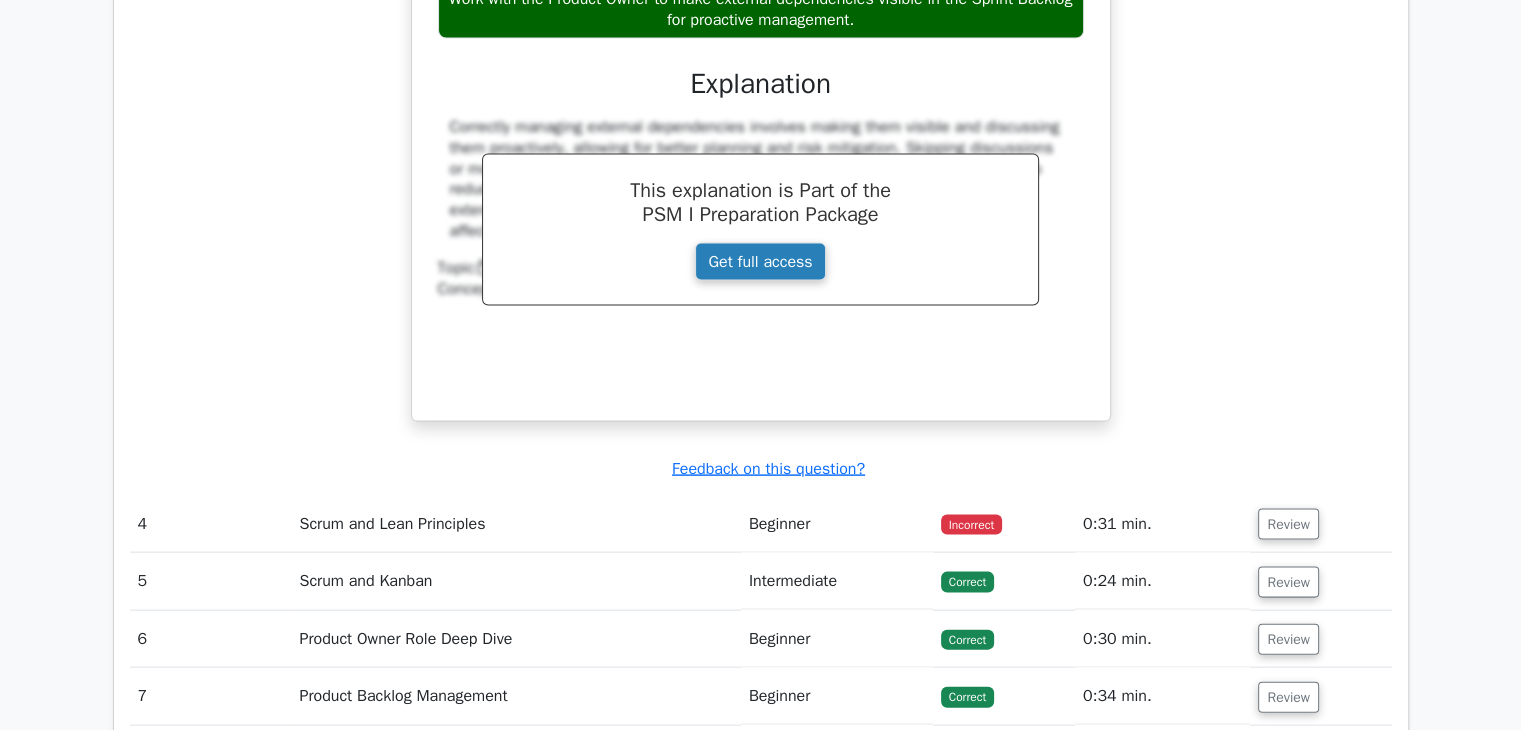 scroll, scrollTop: 4200, scrollLeft: 0, axis: vertical 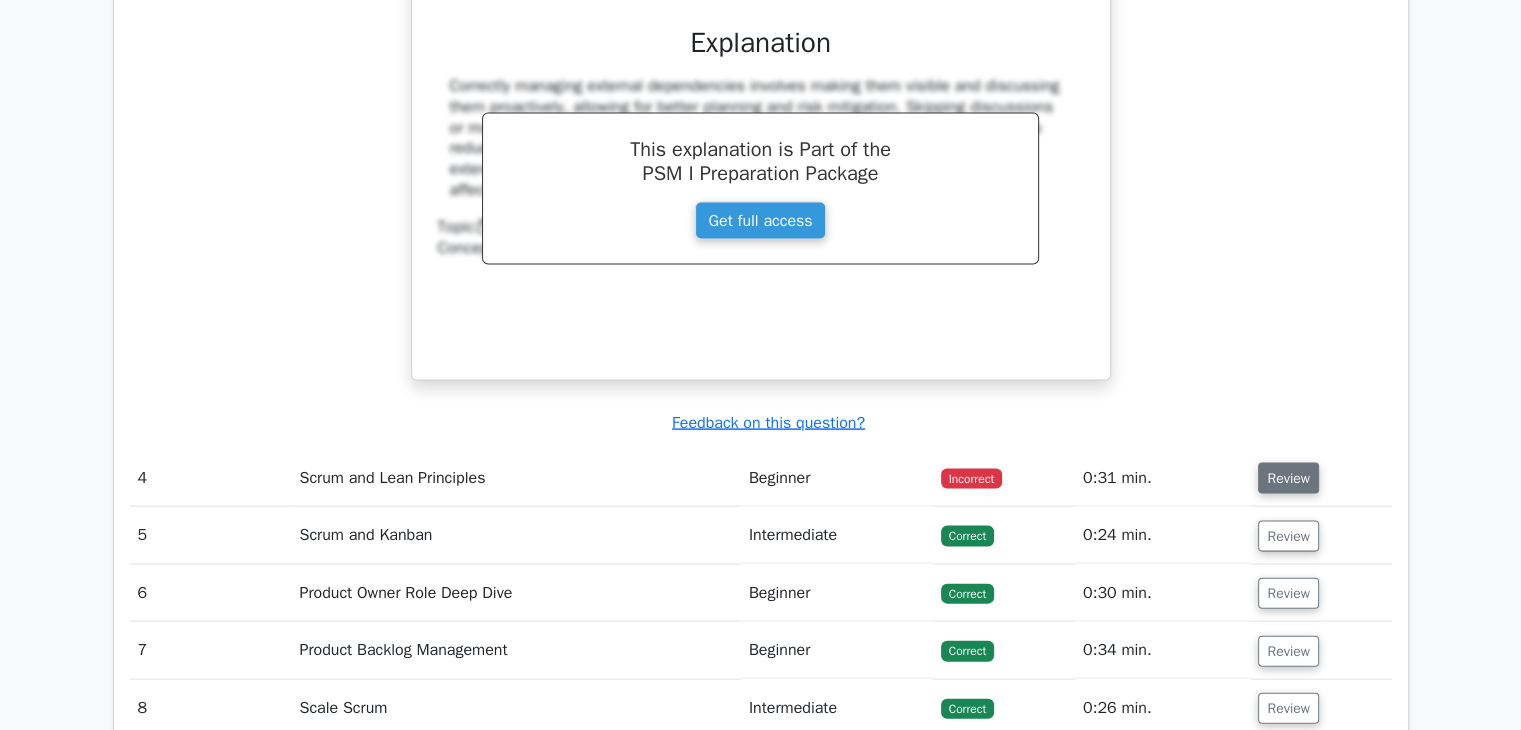 click on "Review" at bounding box center (1288, 478) 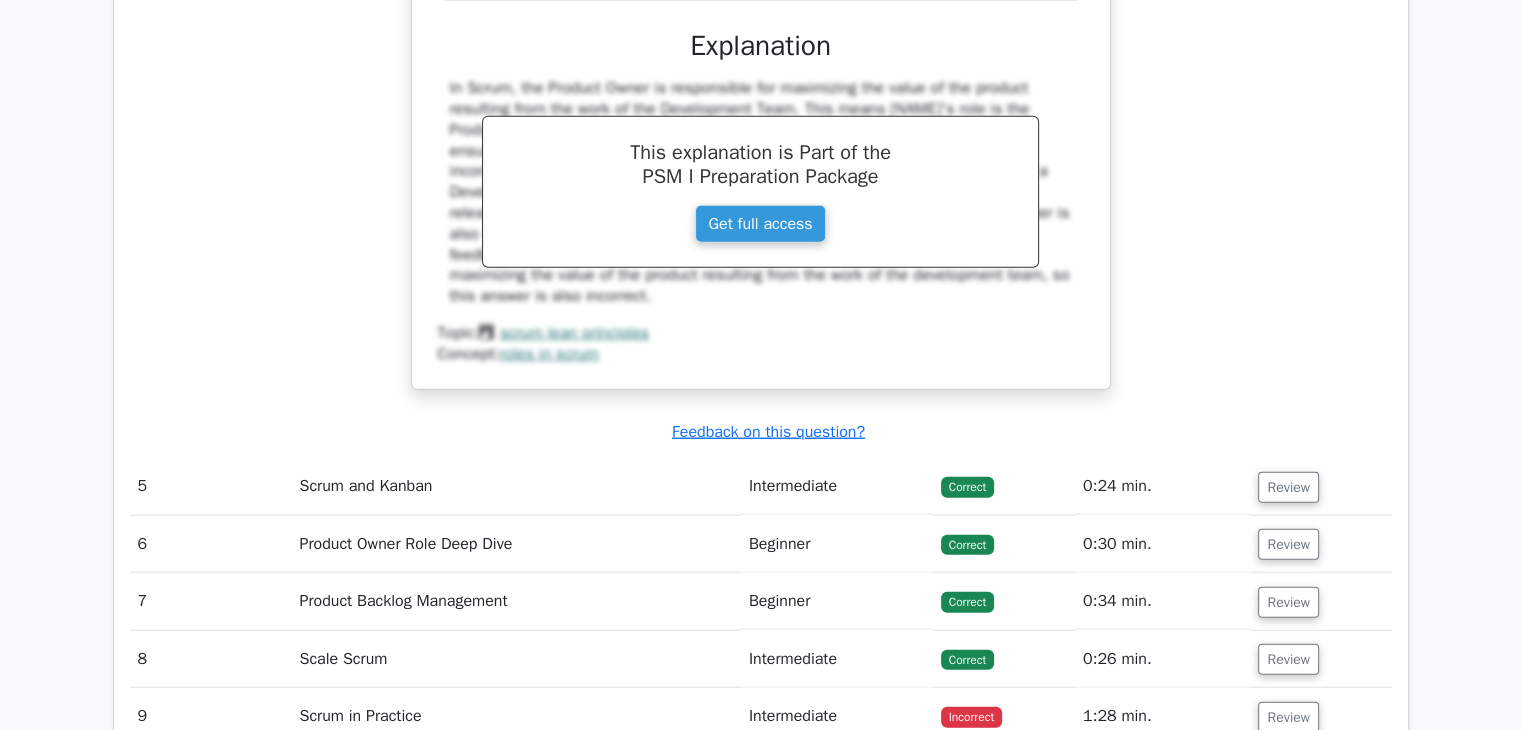 scroll, scrollTop: 5100, scrollLeft: 0, axis: vertical 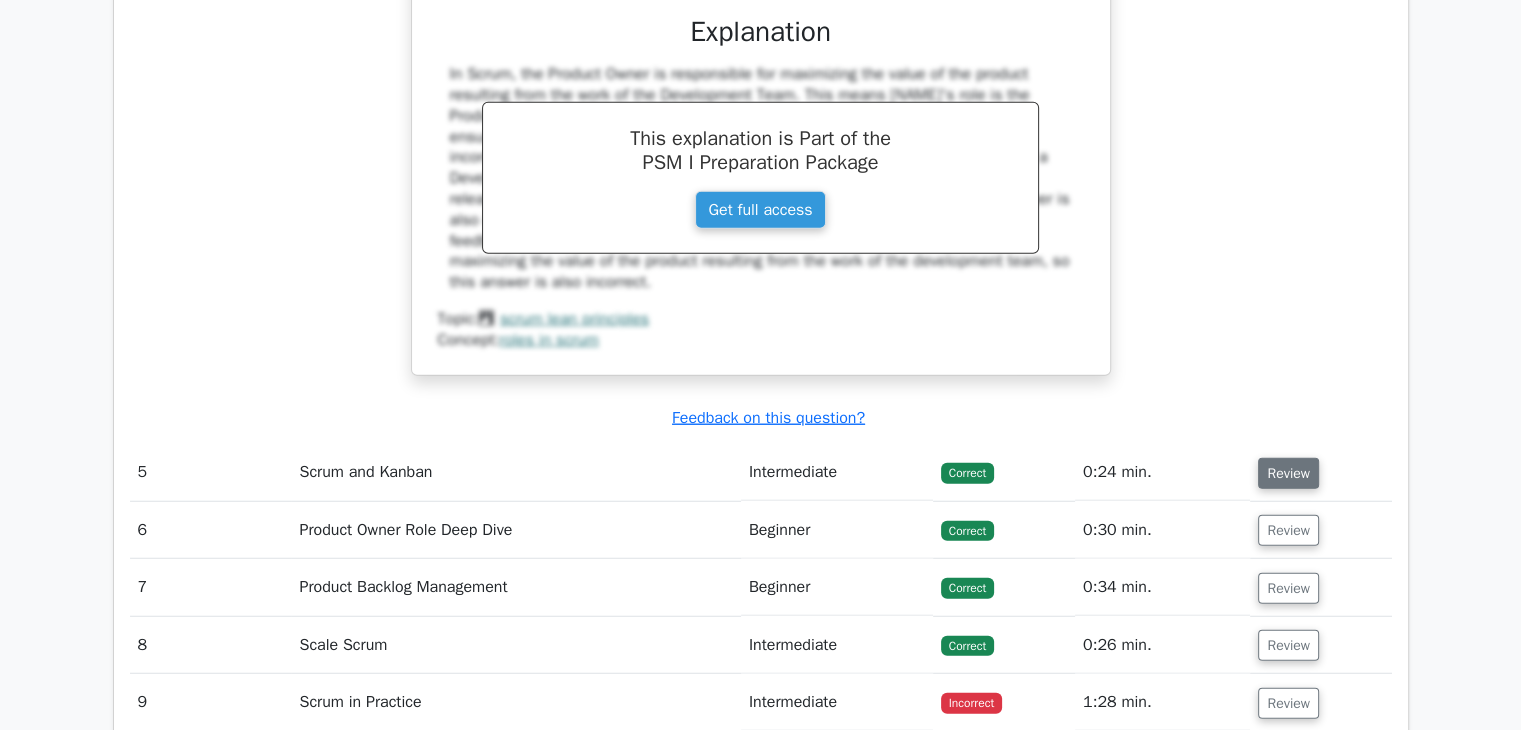 click on "Review" at bounding box center (1288, 473) 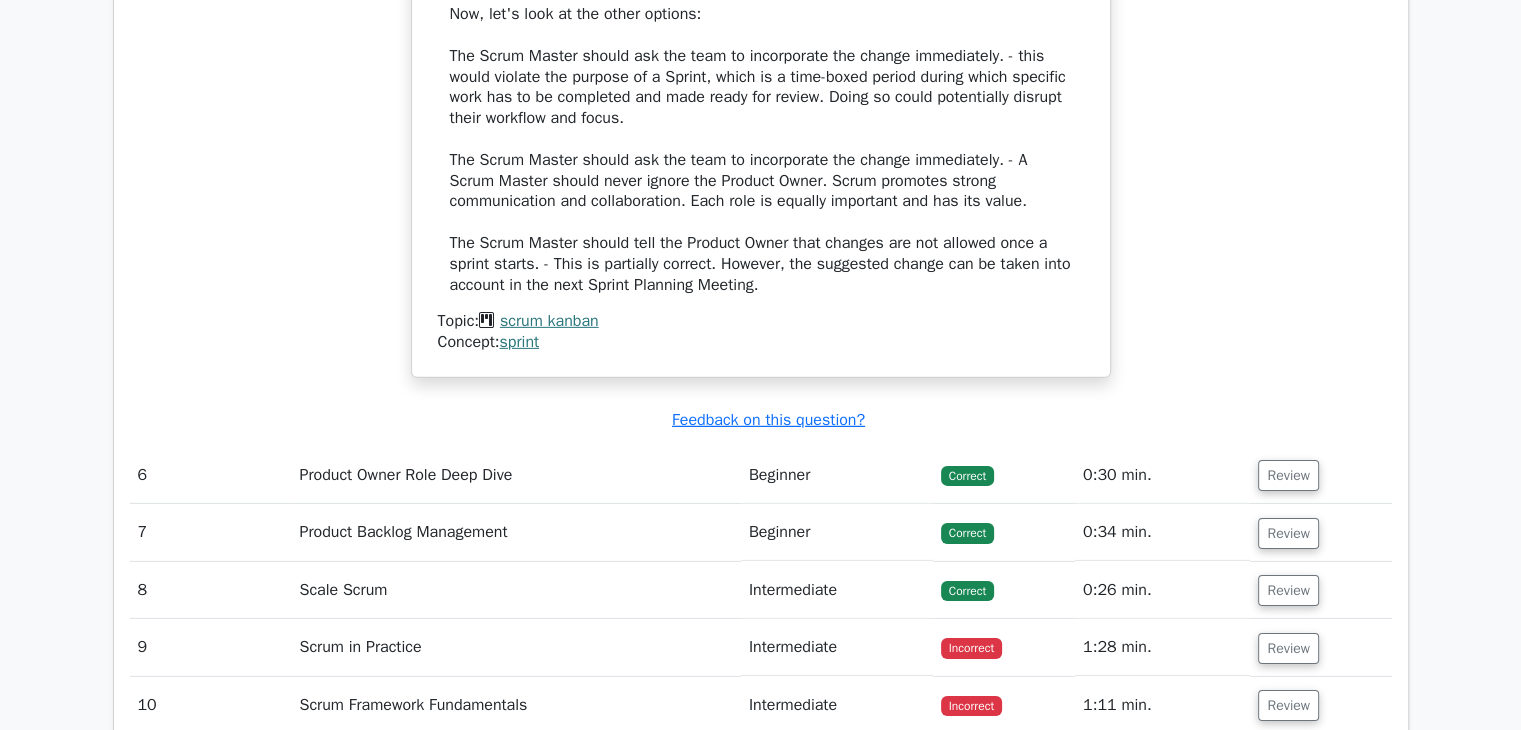 scroll, scrollTop: 6200, scrollLeft: 0, axis: vertical 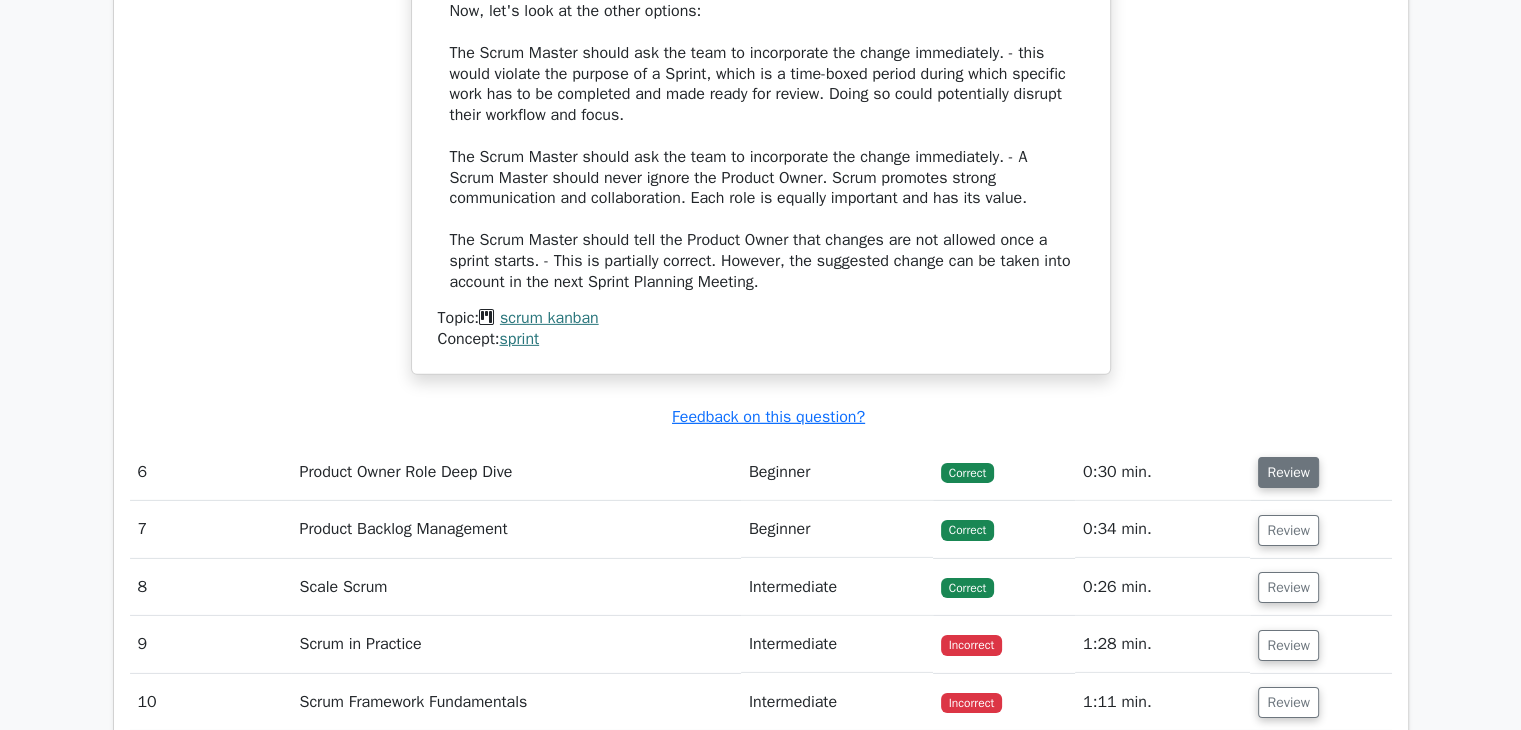 click on "Review" at bounding box center (1288, 472) 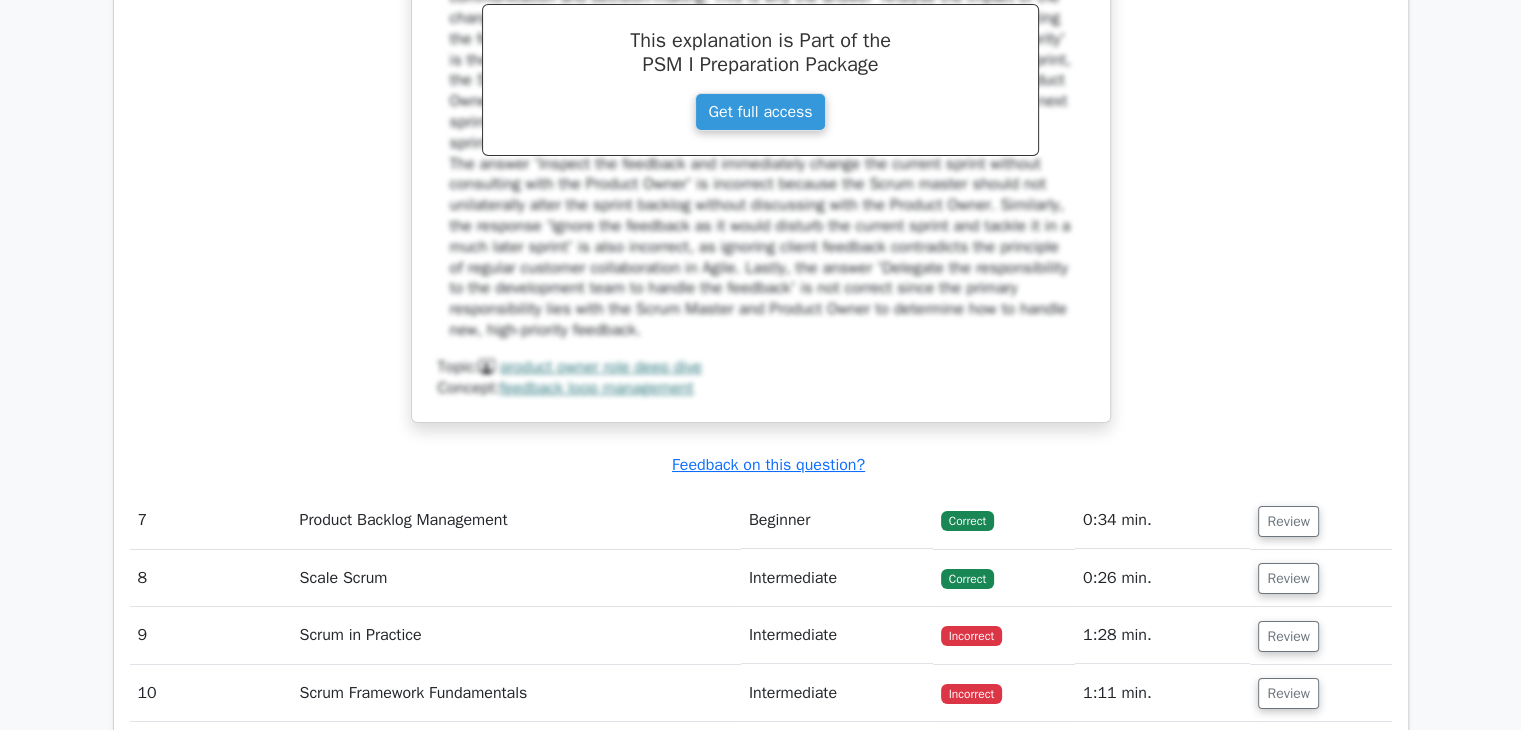 scroll, scrollTop: 7400, scrollLeft: 0, axis: vertical 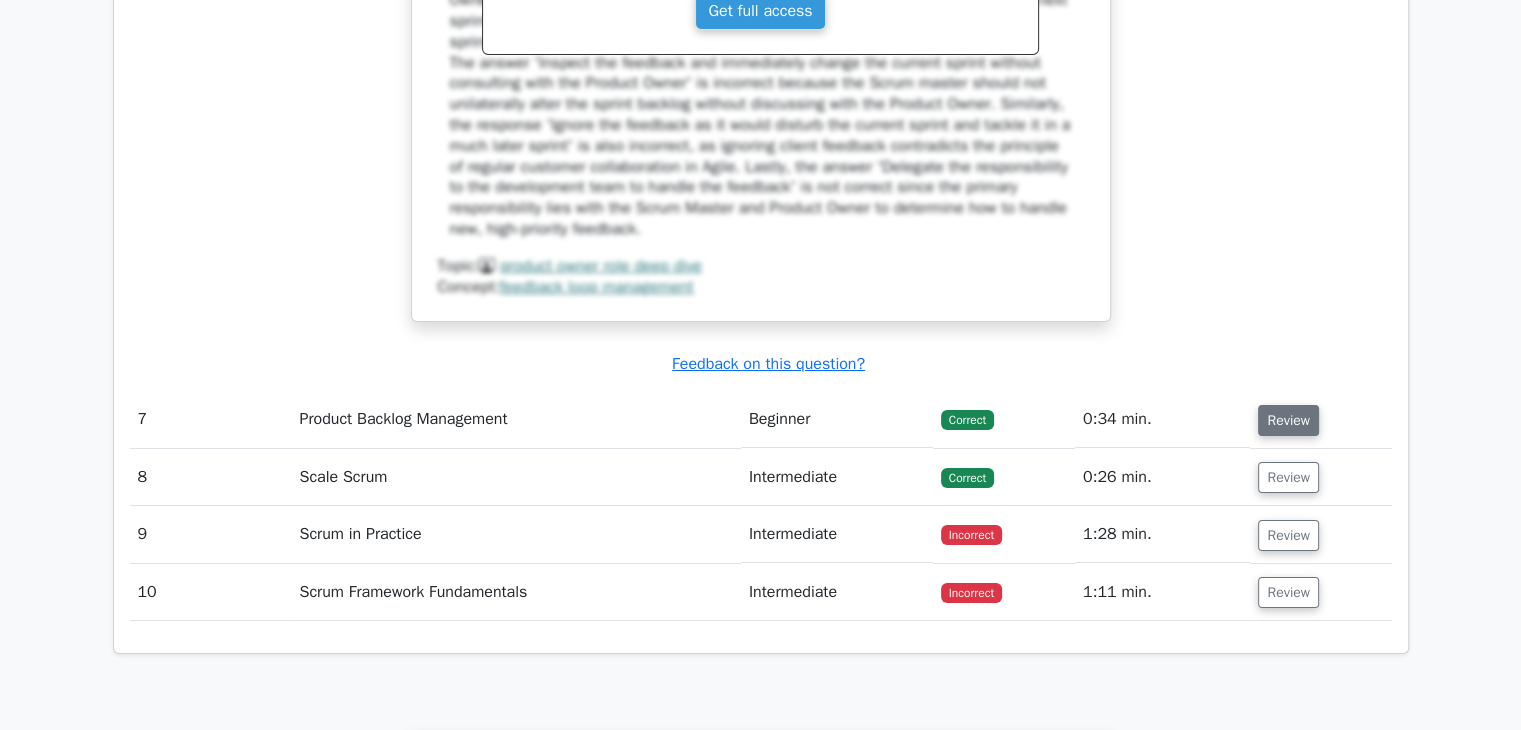 click on "Review" at bounding box center (1288, 420) 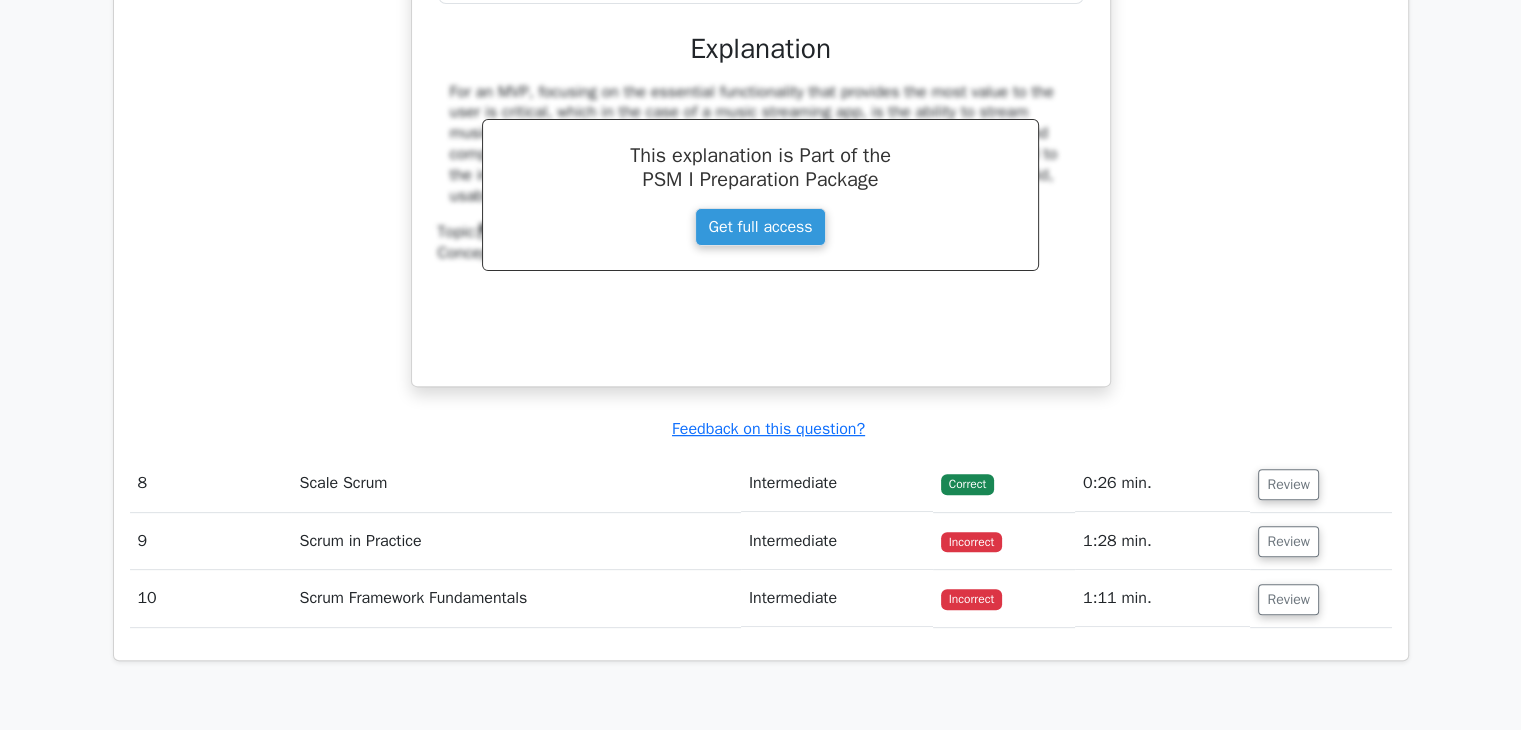 scroll, scrollTop: 8300, scrollLeft: 0, axis: vertical 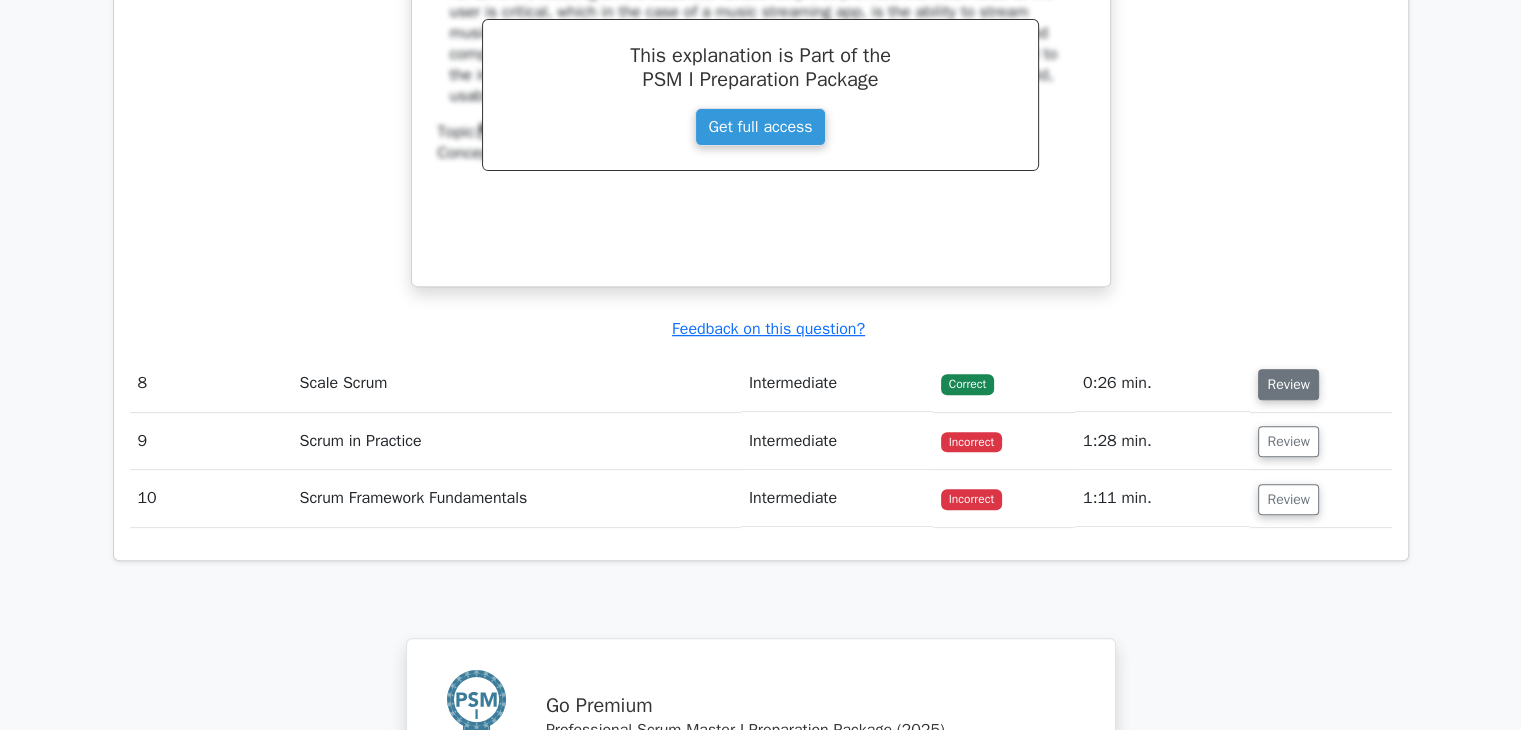 click on "Review" at bounding box center [1288, 384] 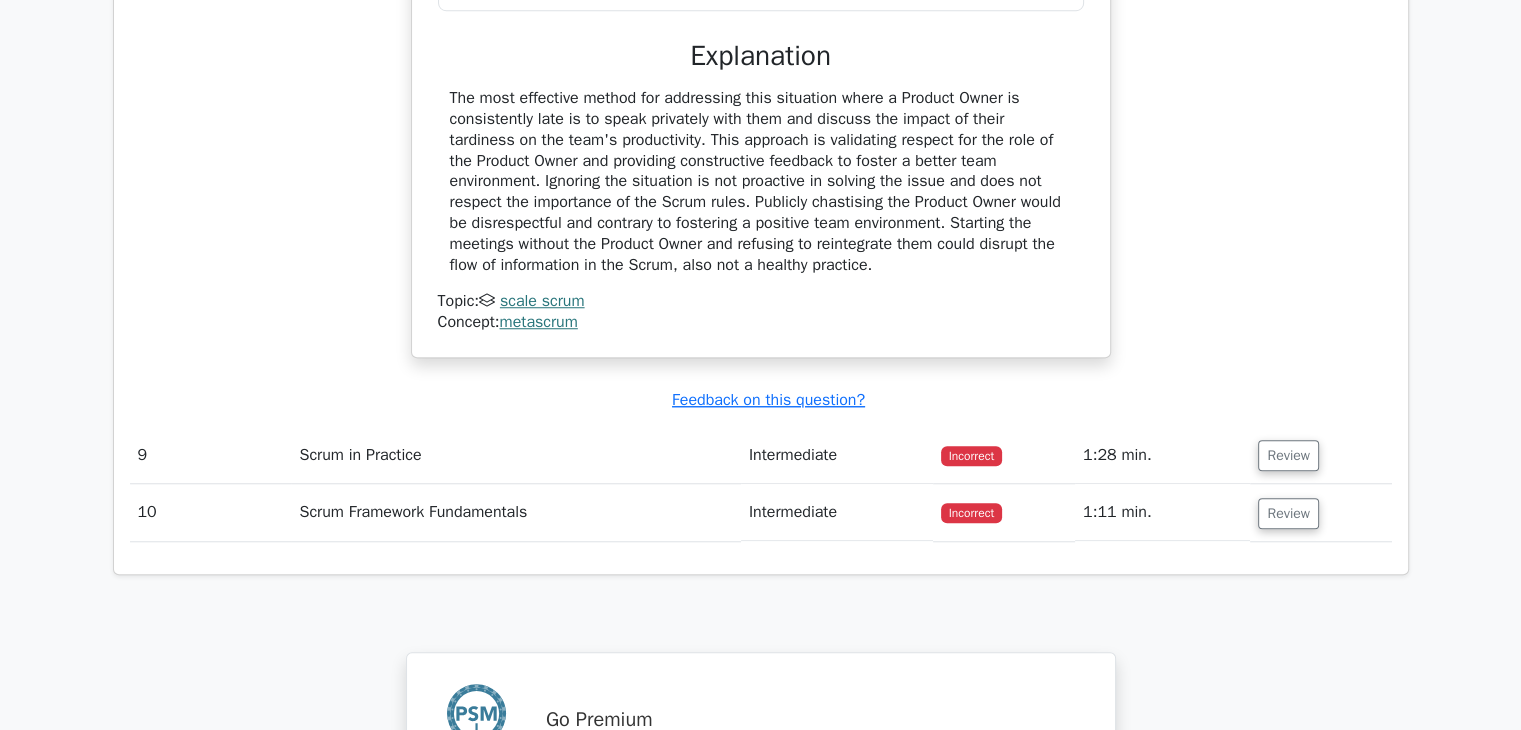 scroll, scrollTop: 9200, scrollLeft: 0, axis: vertical 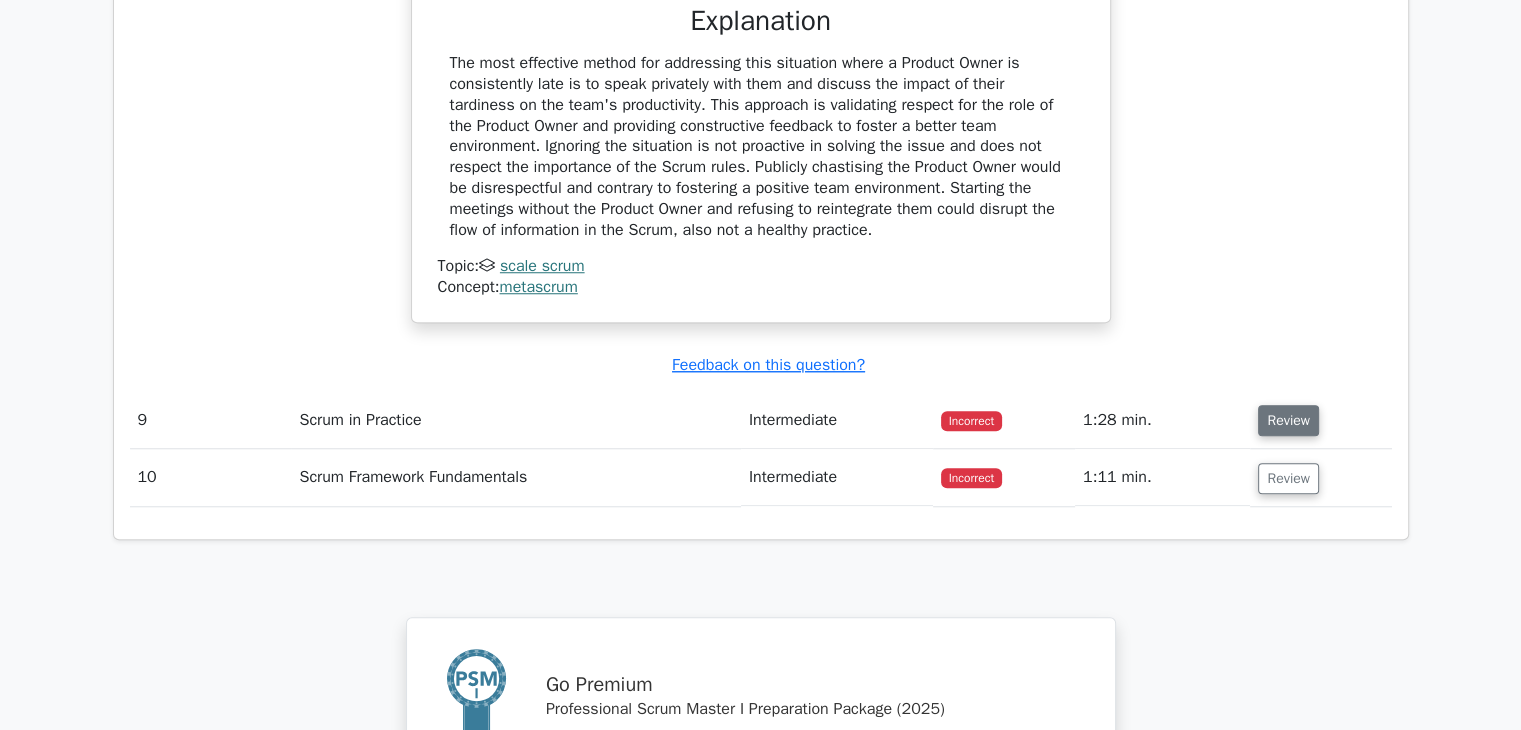 click on "Review" at bounding box center (1288, 420) 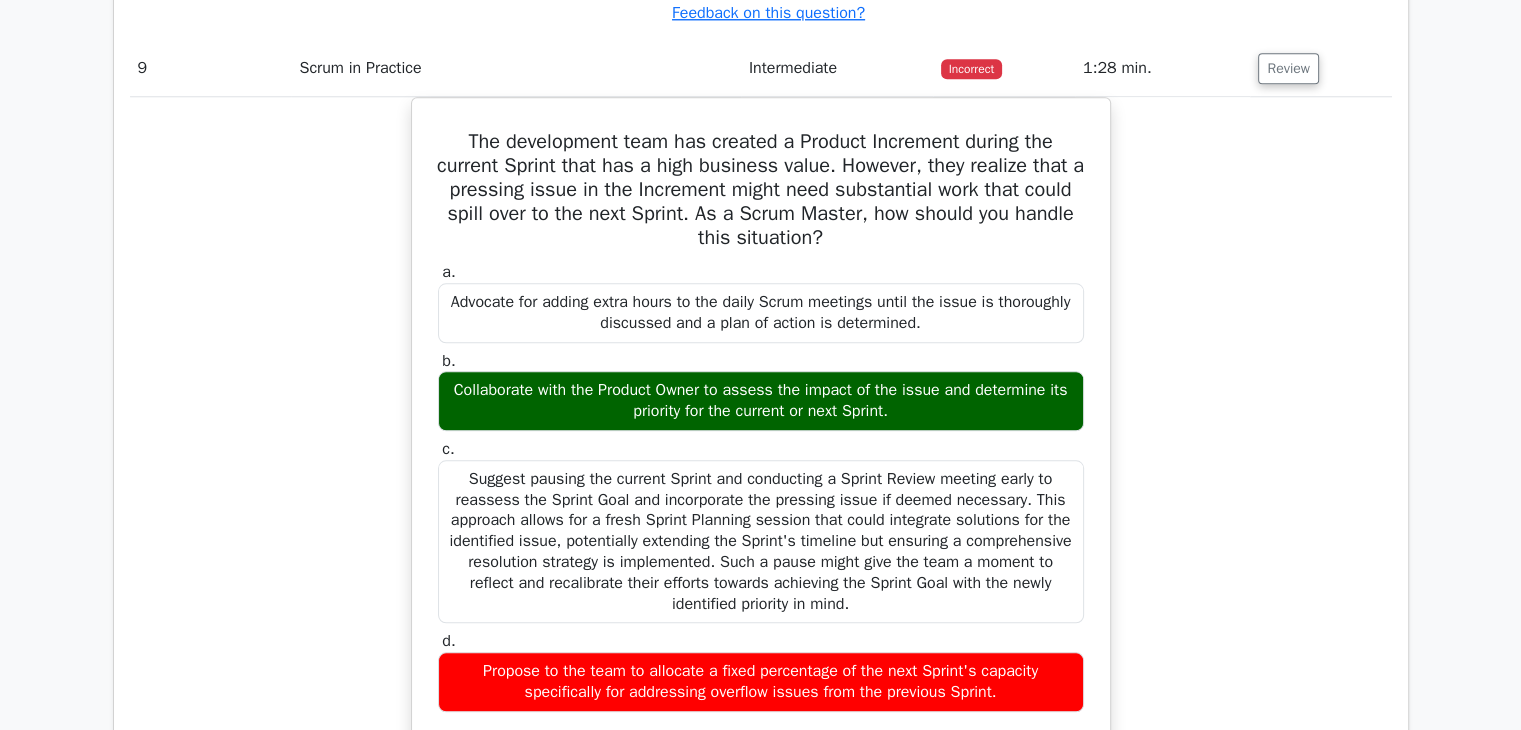 scroll, scrollTop: 9600, scrollLeft: 0, axis: vertical 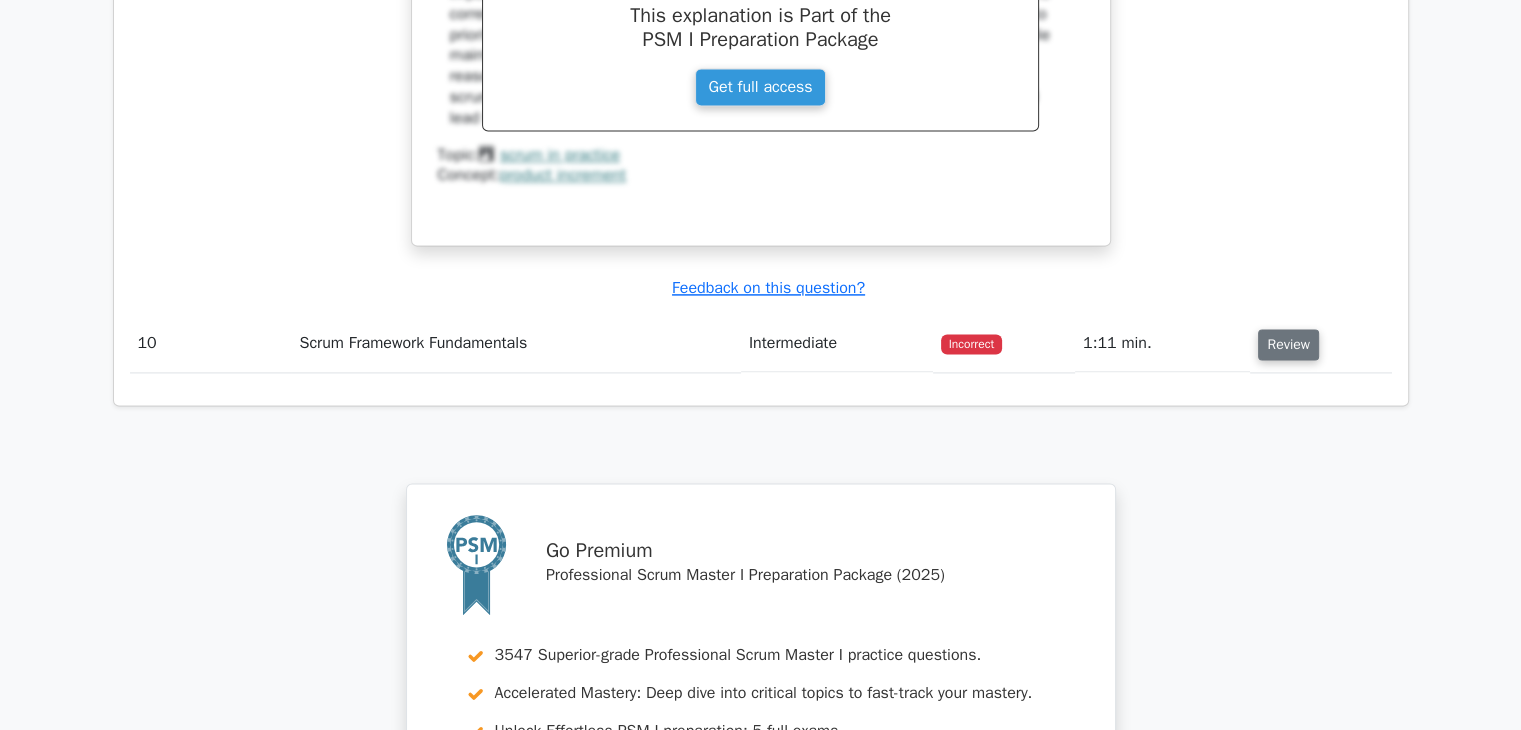 click on "Review" at bounding box center [1288, 344] 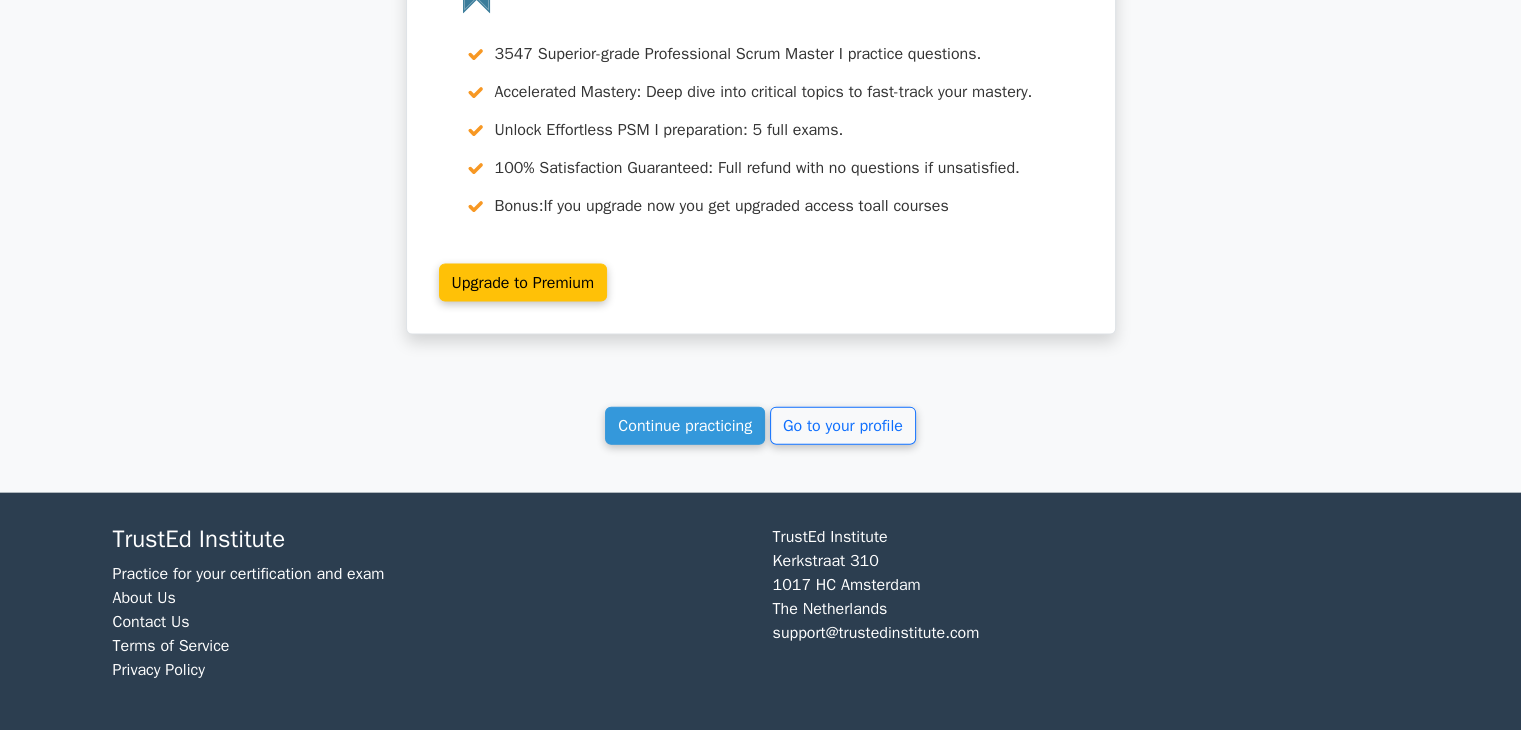 scroll, scrollTop: 12059, scrollLeft: 0, axis: vertical 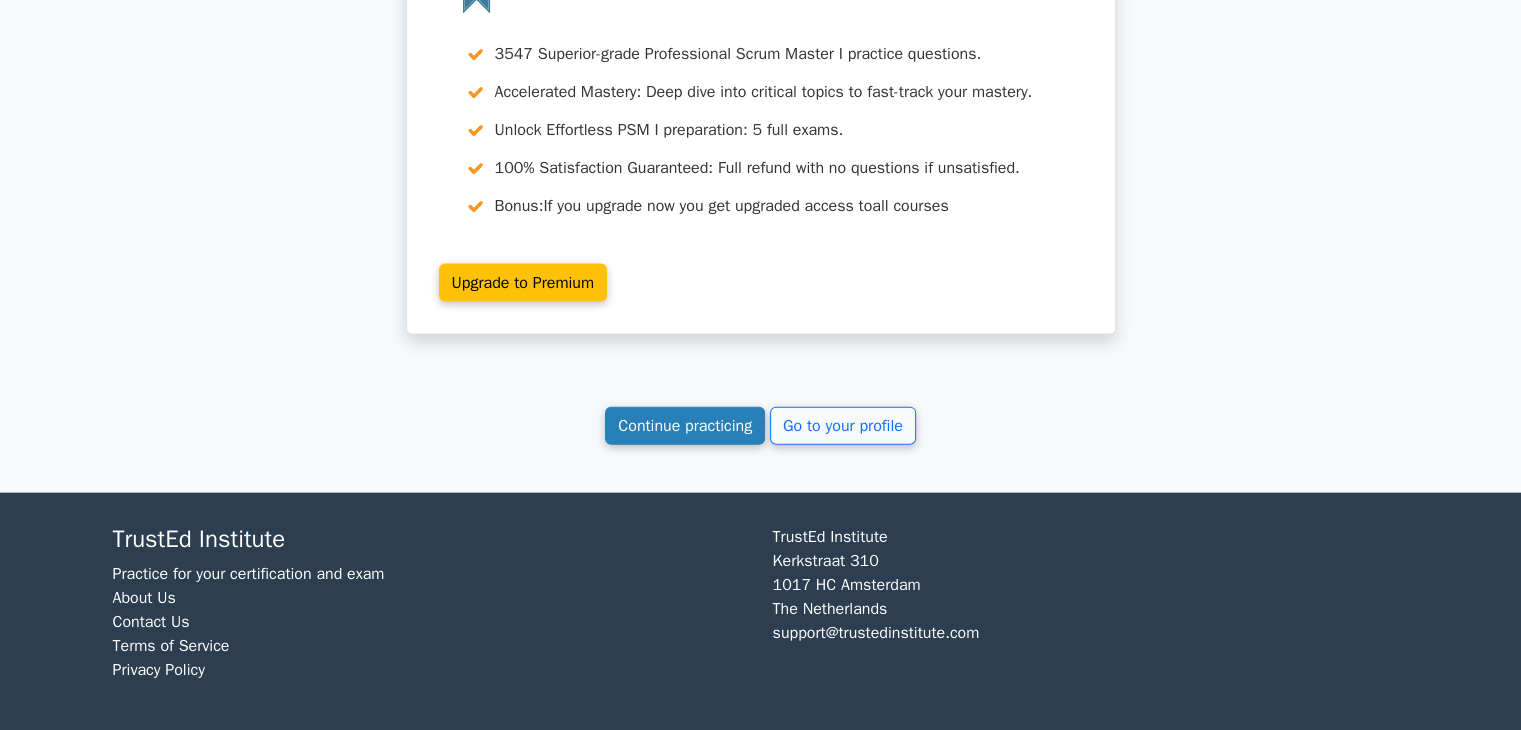click on "Continue practicing" at bounding box center [685, 426] 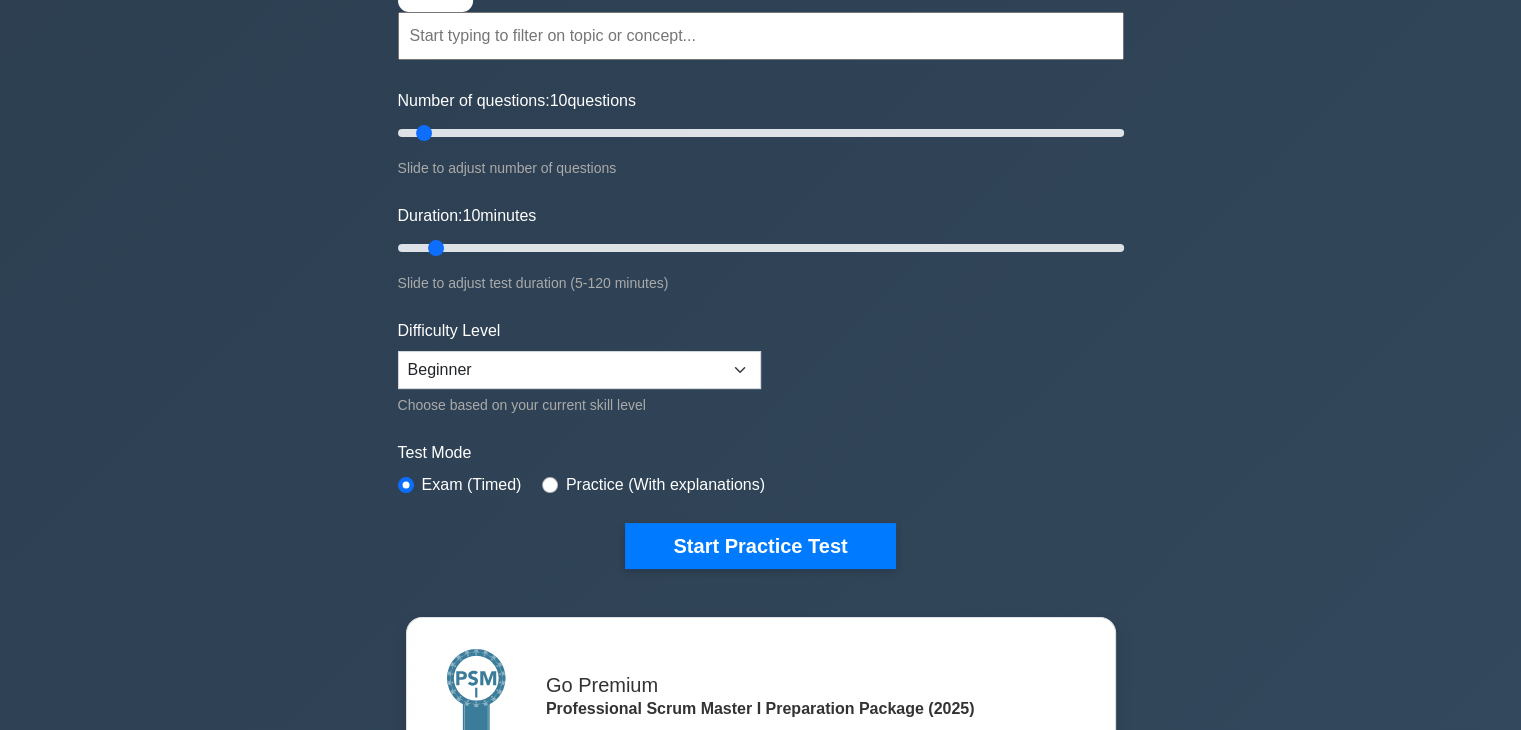 scroll, scrollTop: 300, scrollLeft: 0, axis: vertical 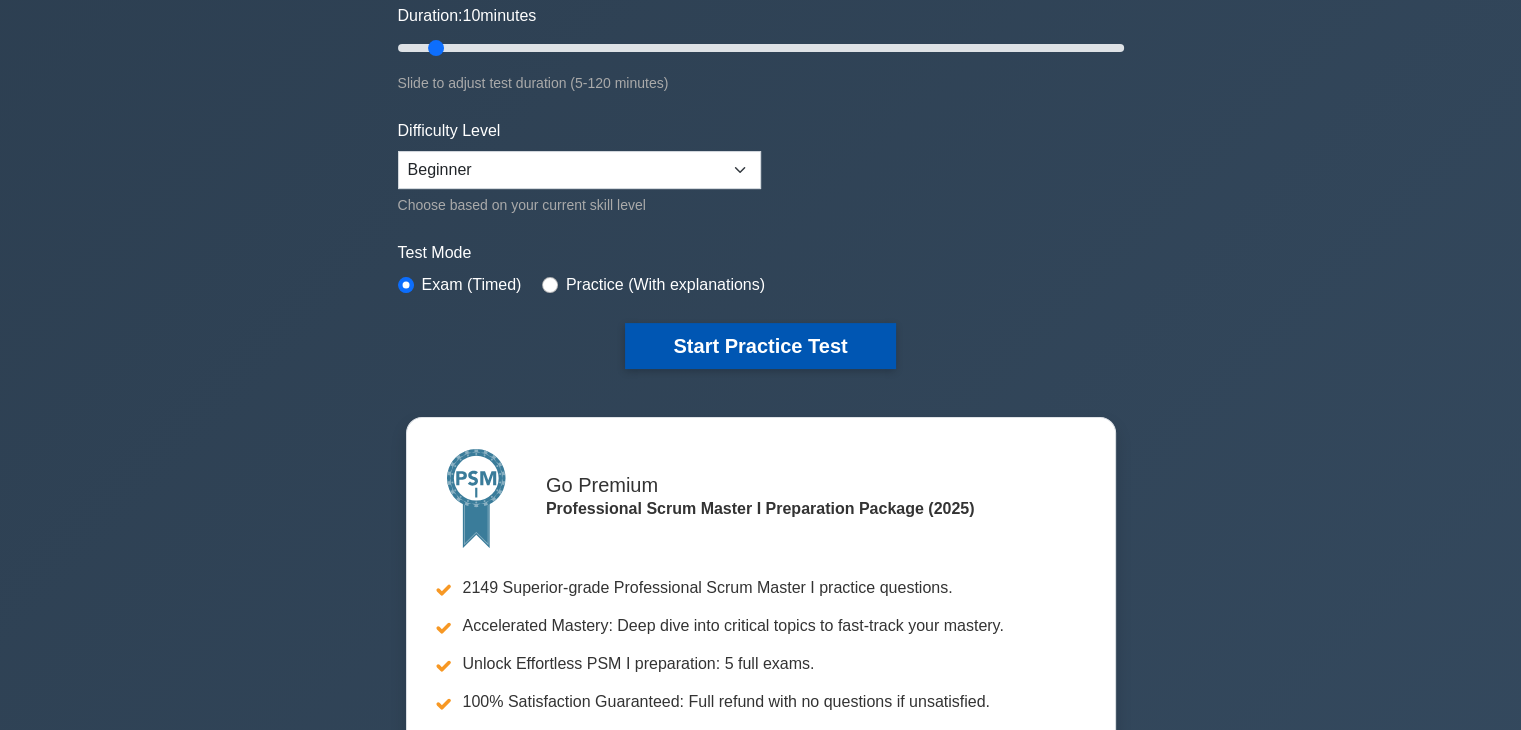 click on "Start Practice Test" at bounding box center [760, 346] 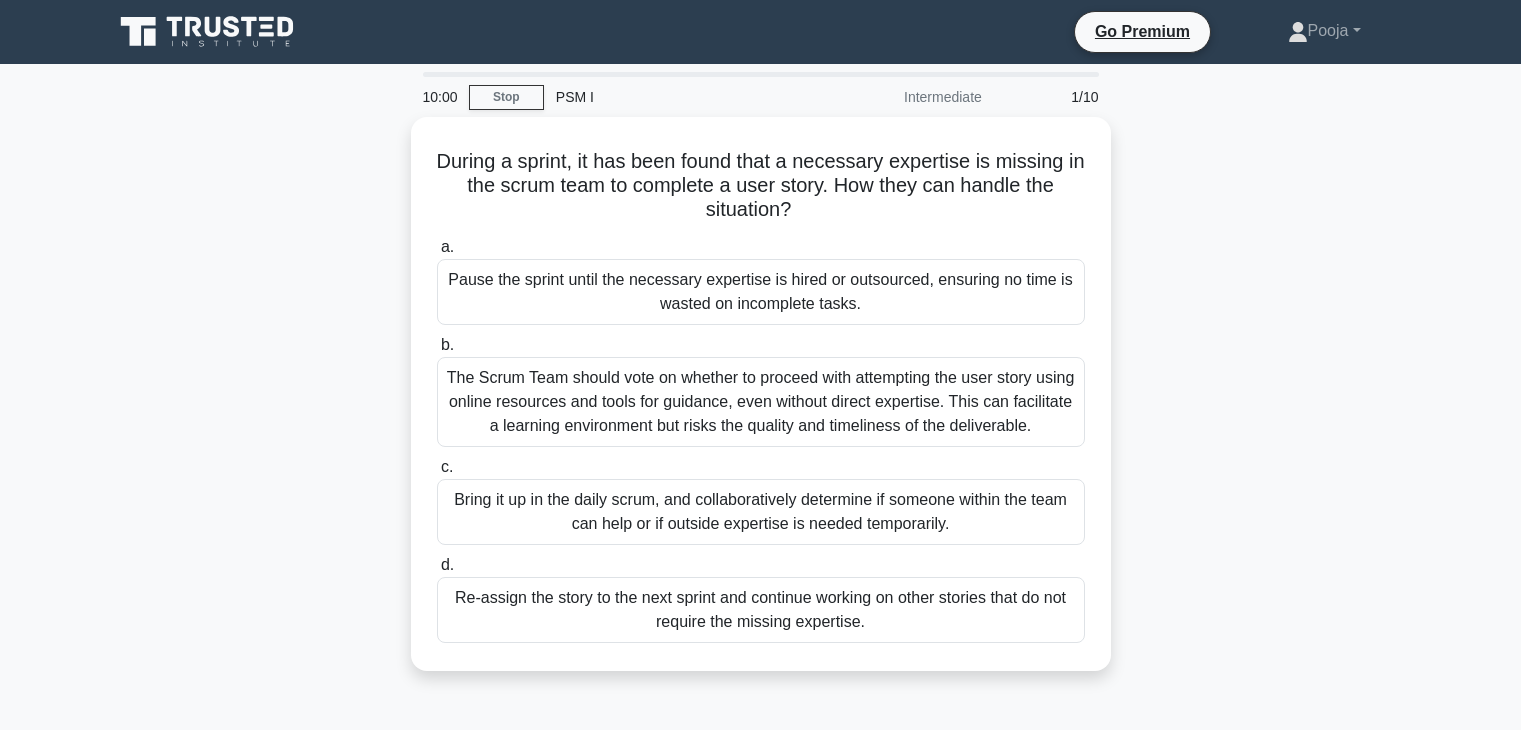 scroll, scrollTop: 0, scrollLeft: 0, axis: both 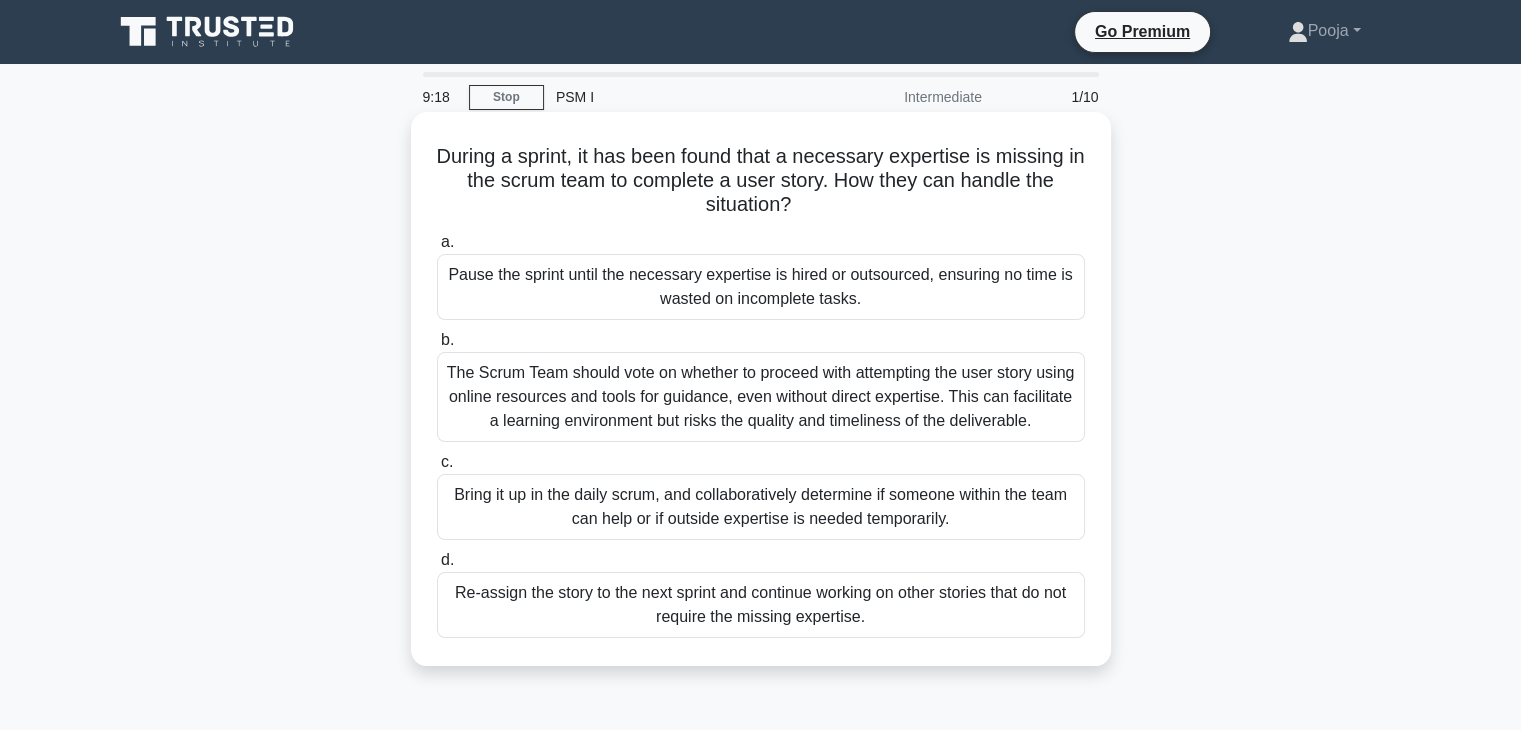 click on "Bring it up in the daily scrum, and collaboratively determine if someone within the team can help or if outside expertise is needed temporarily." at bounding box center [761, 507] 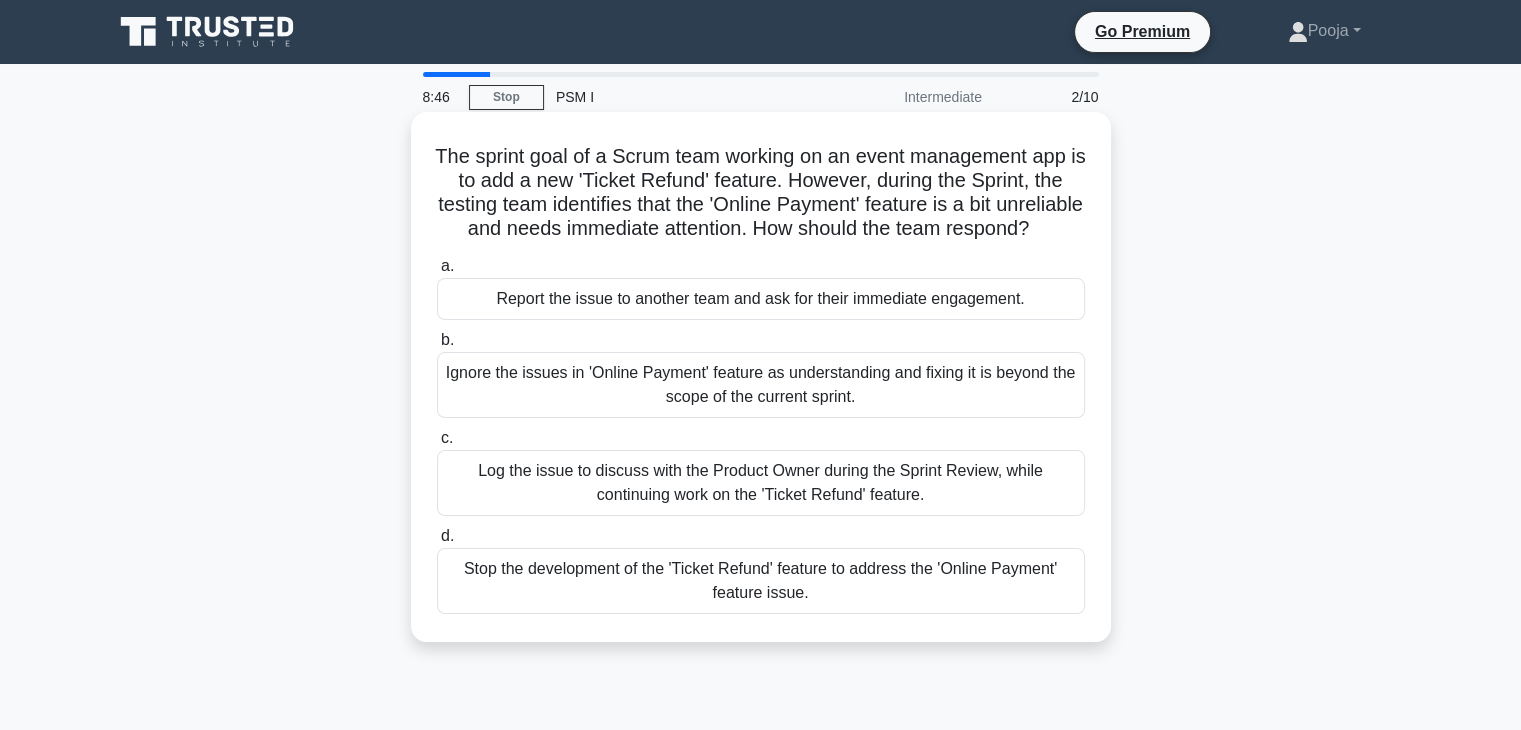 click on "Log the issue to discuss with the Product Owner during the Sprint Review, while continuing work on the 'Ticket Refund' feature." at bounding box center (761, 483) 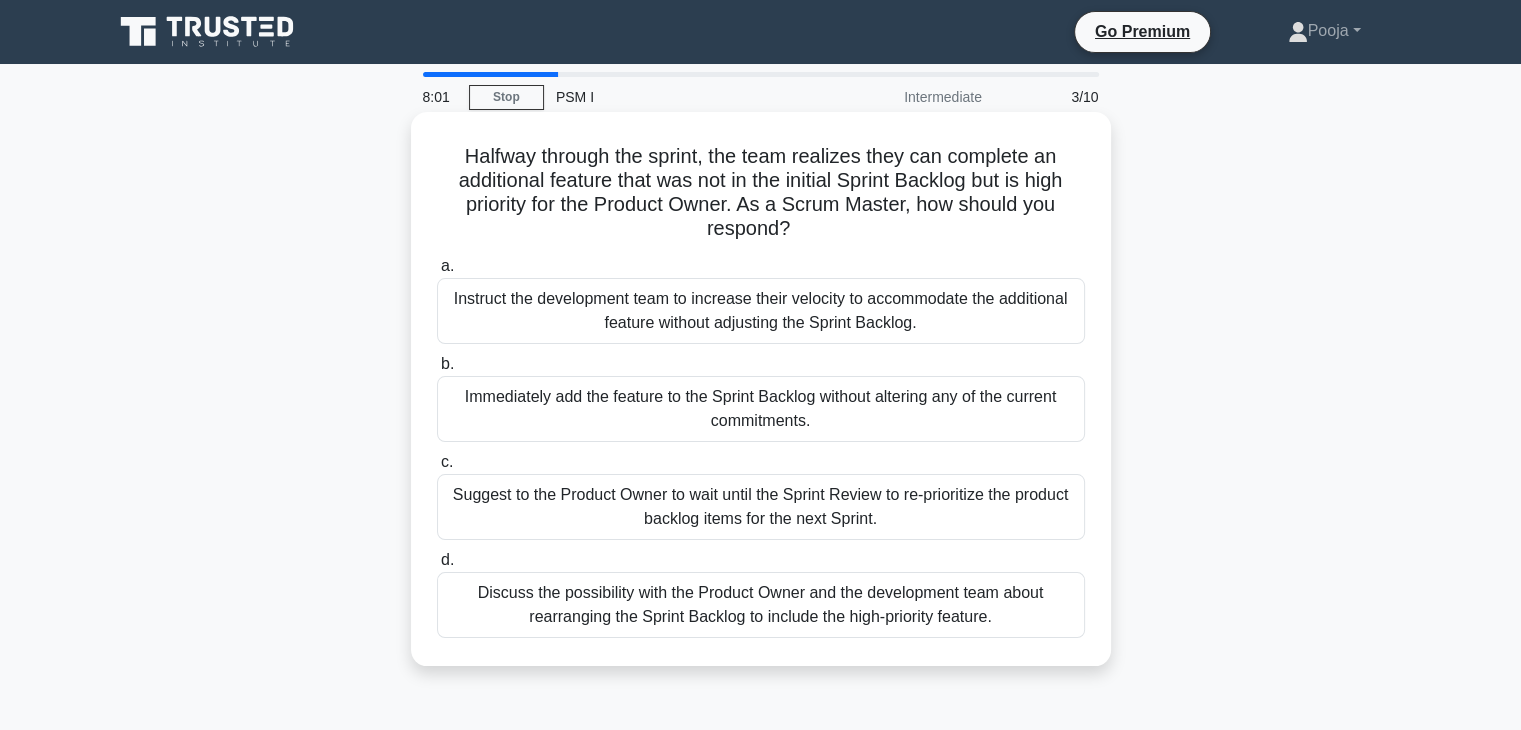 click on "Discuss the possibility with the Product Owner and the development team about rearranging the Sprint Backlog to include the high-priority feature." at bounding box center [761, 605] 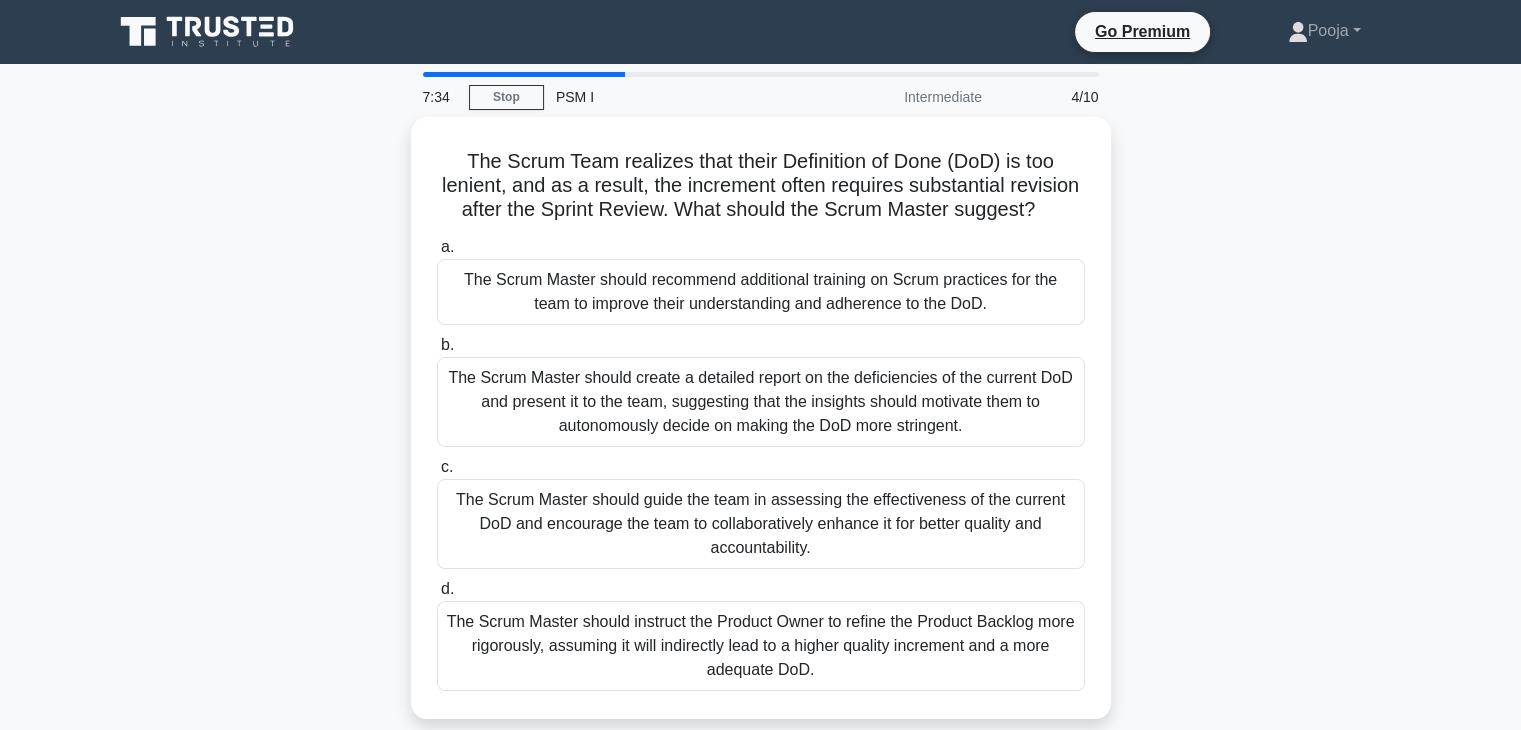 click on "d.
The Scrum Master should instruct the Product Owner to refine the Product Backlog more rigorously, assuming it will indirectly lead to a higher quality increment and a more adequate DoD." at bounding box center [761, 634] 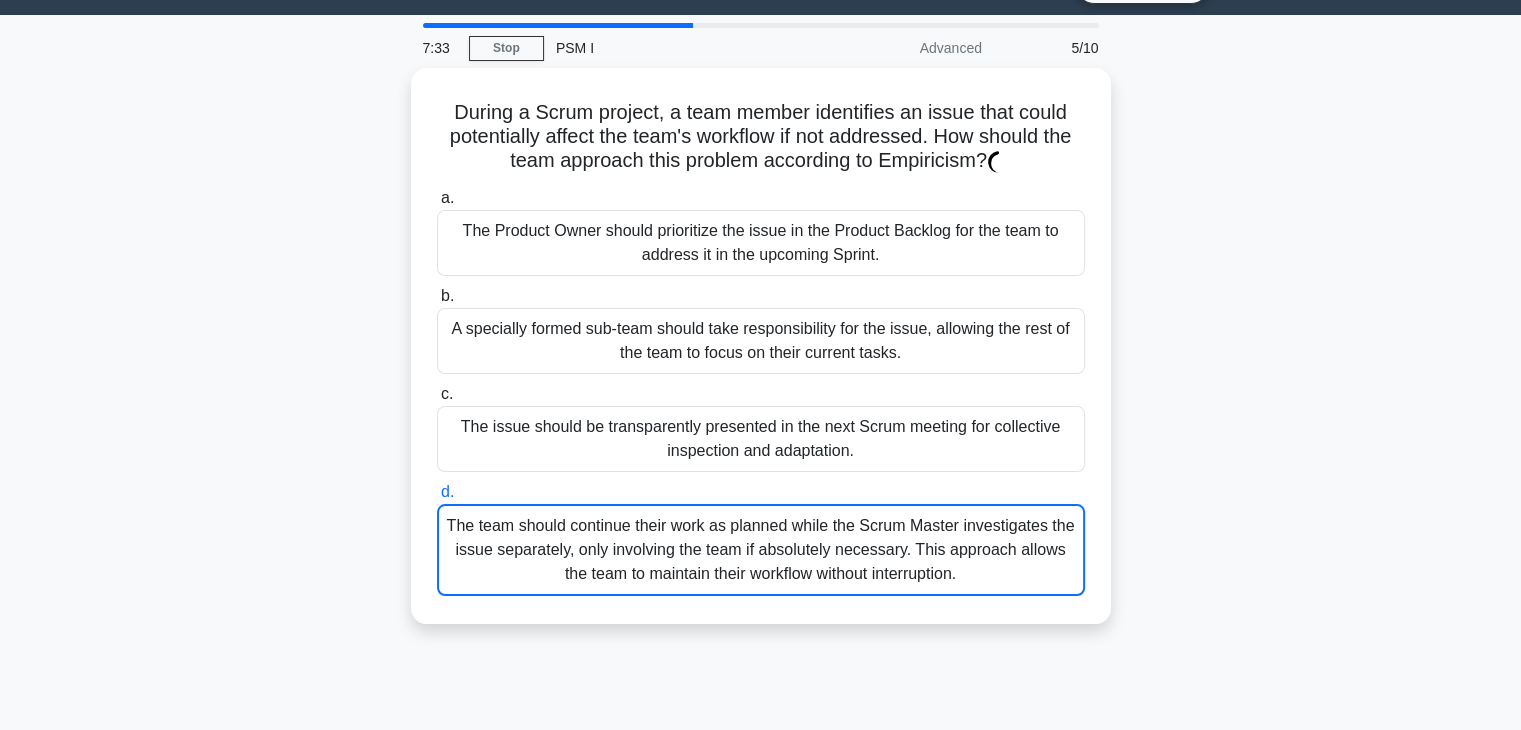 scroll, scrollTop: 0, scrollLeft: 0, axis: both 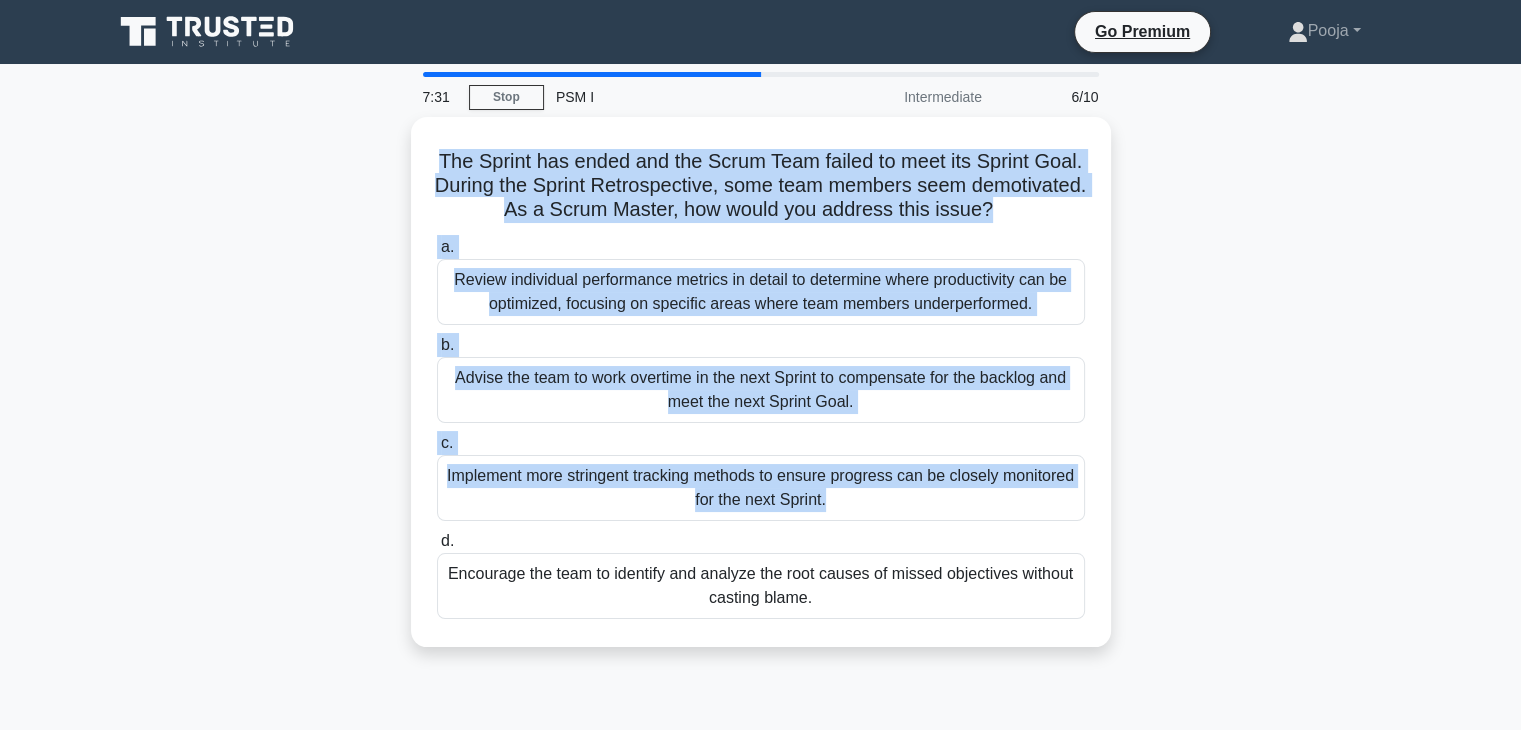 click on "The Sprint has ended and the Scrum Team failed to meet its Sprint Goal. During the Sprint Retrospective, some team members seem demotivated. As a Scrum Master, how would you address this issue?
.spinner_0XTQ{transform-origin:center;animation:spinner_y6GP .75s linear infinite}@keyframes spinner_y6GP{100%{transform:rotate(360deg)}}
a.
b.
c." at bounding box center [761, 394] 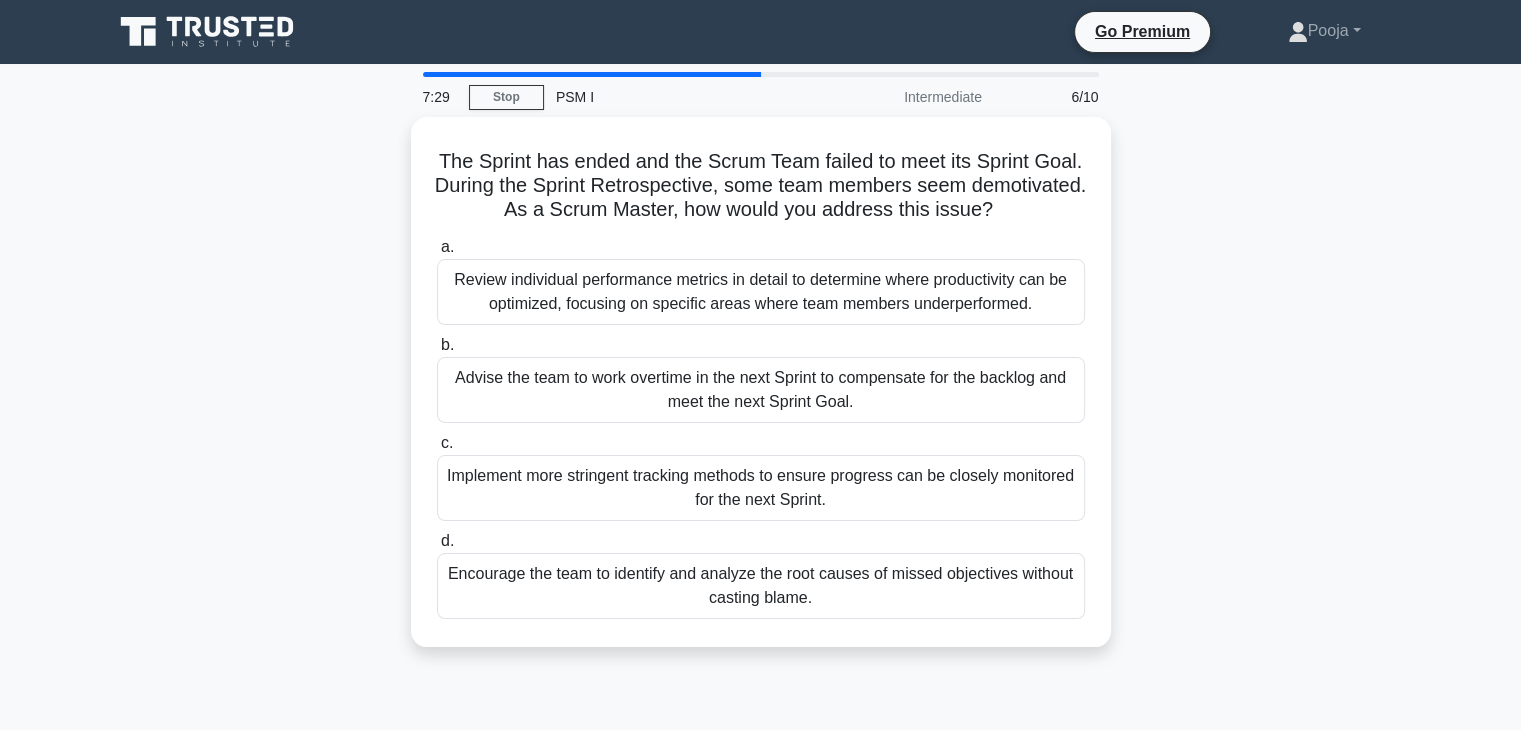 scroll, scrollTop: 5, scrollLeft: 0, axis: vertical 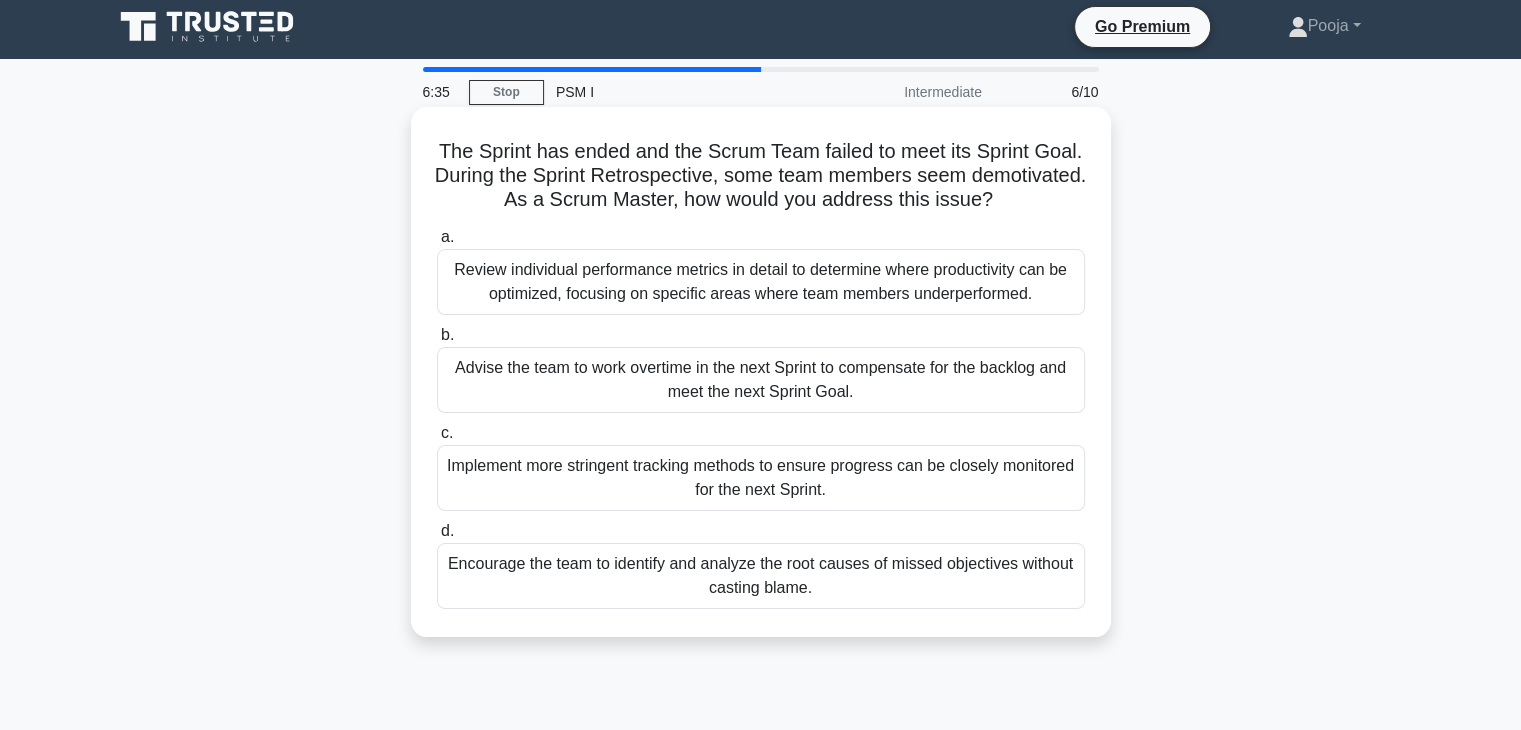 click on "Review individual performance metrics in detail to determine where productivity can be optimized, focusing on specific areas where team members underperformed." at bounding box center (761, 282) 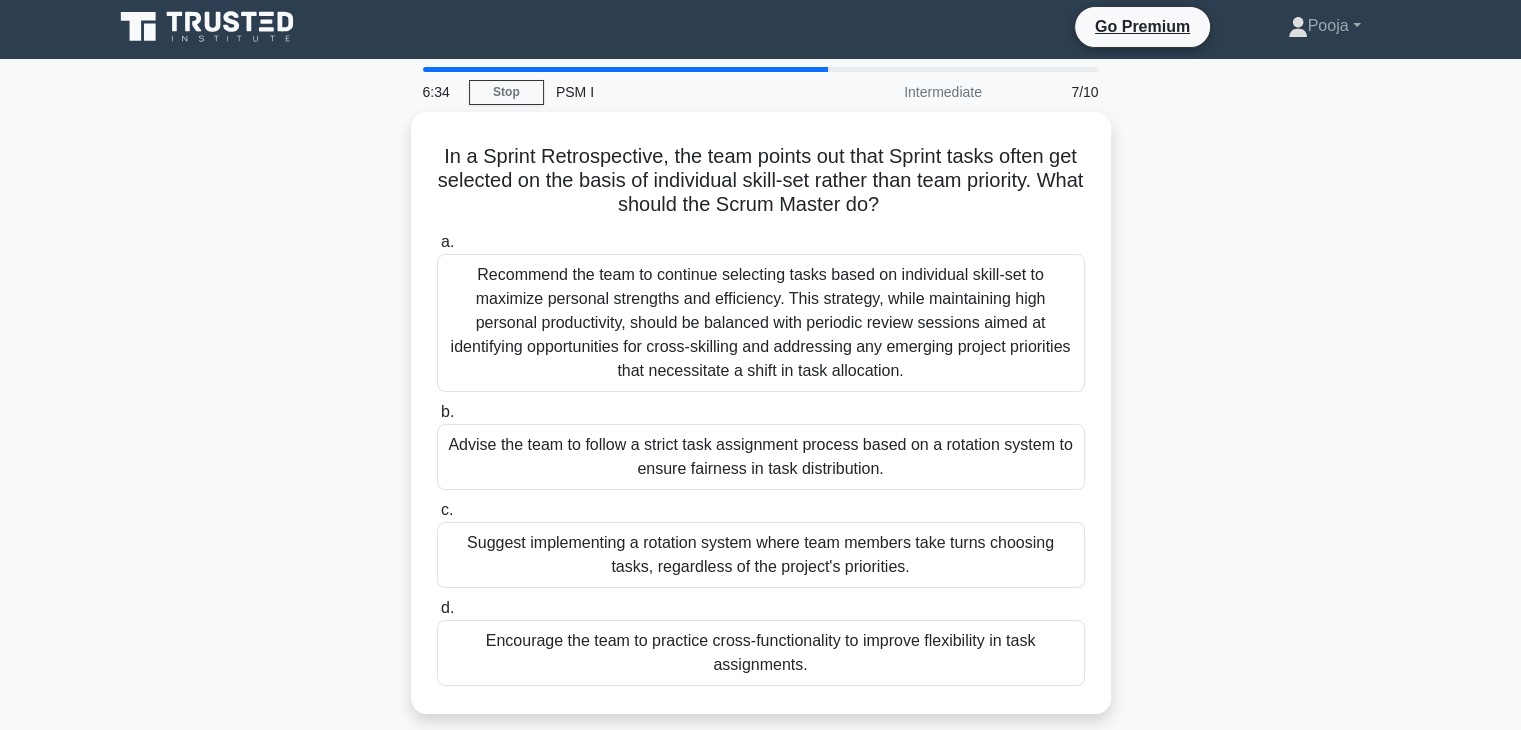 scroll, scrollTop: 0, scrollLeft: 0, axis: both 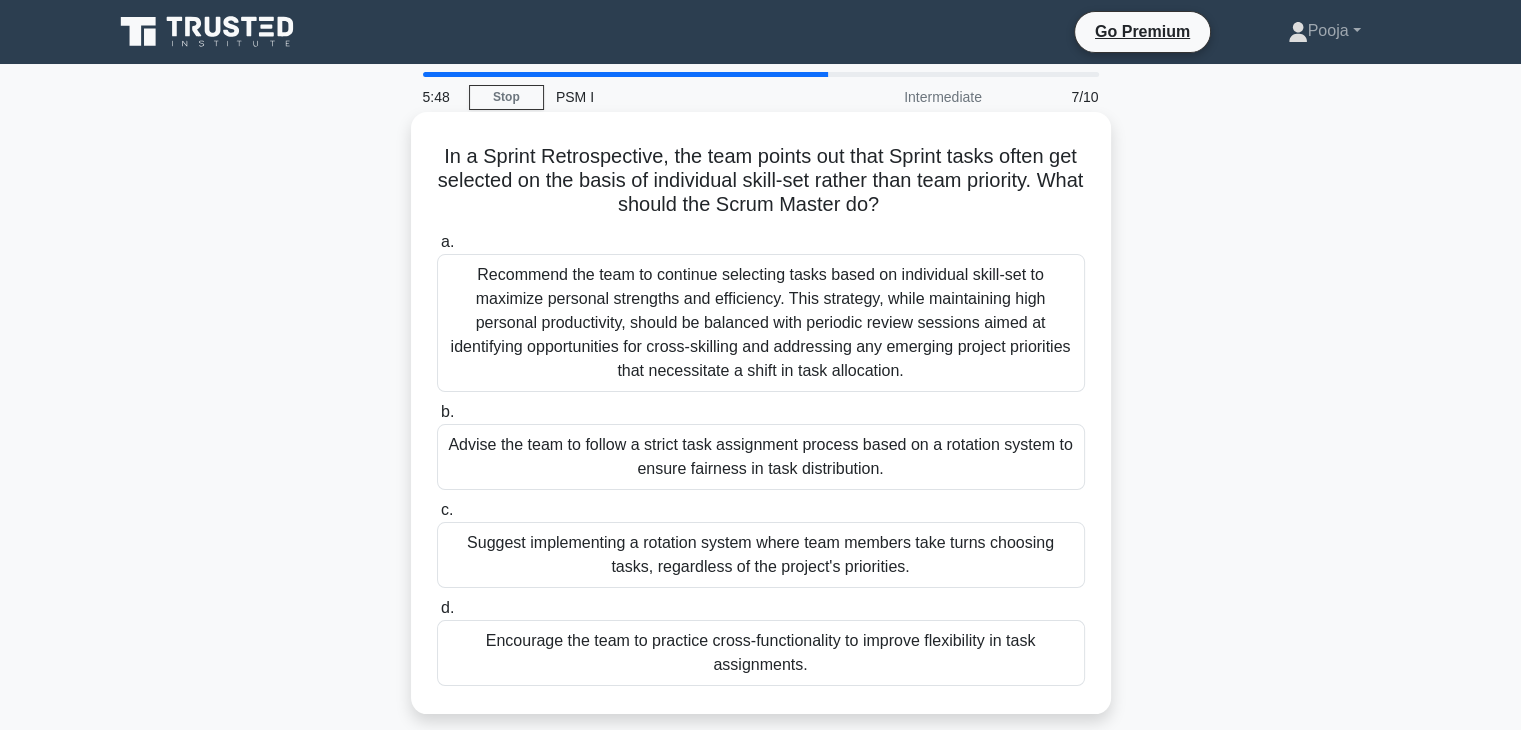 click on "Encourage the team to practice cross-functionality to improve flexibility in task assignments." at bounding box center (761, 653) 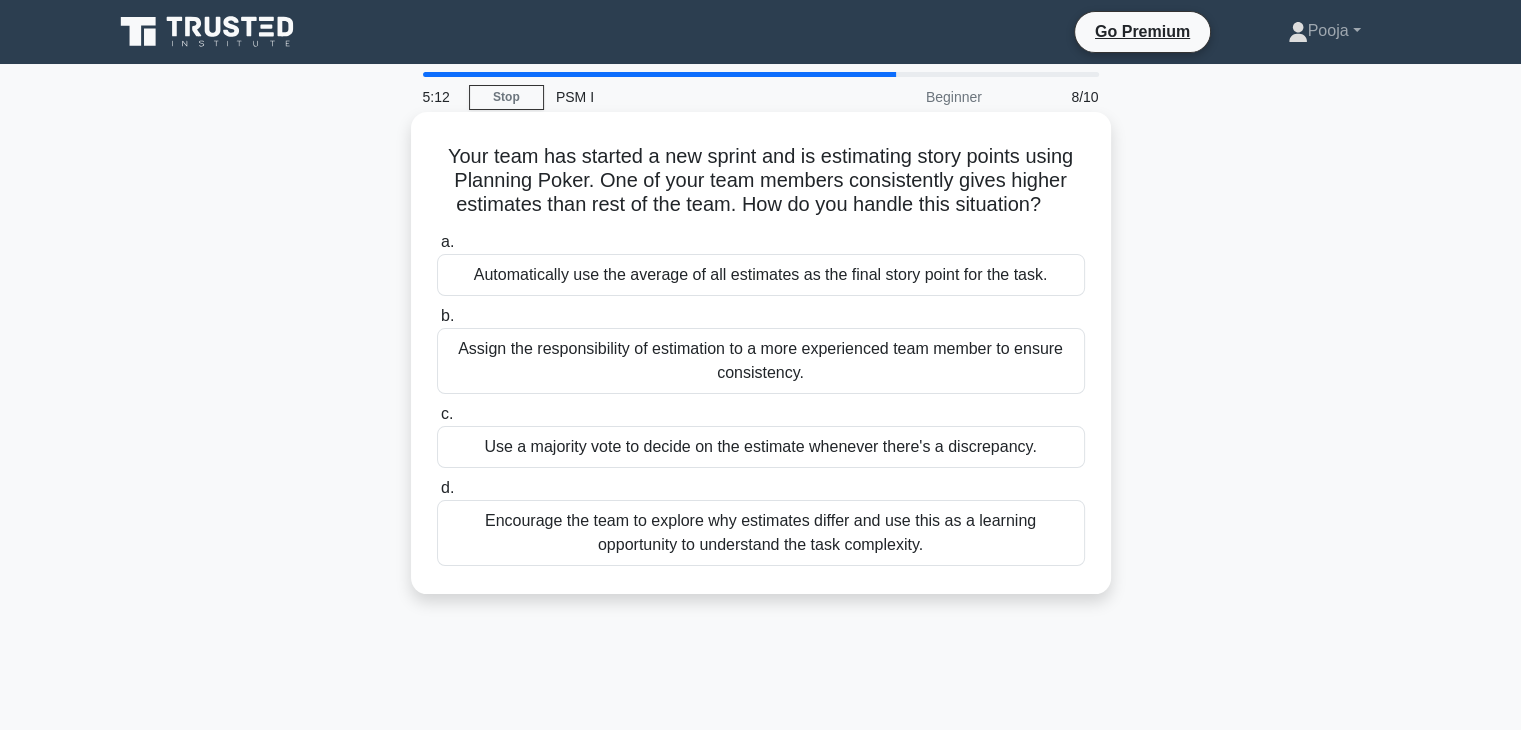 click on "Encourage the team to explore why estimates differ and use this as a learning opportunity to understand the task complexity." at bounding box center [761, 533] 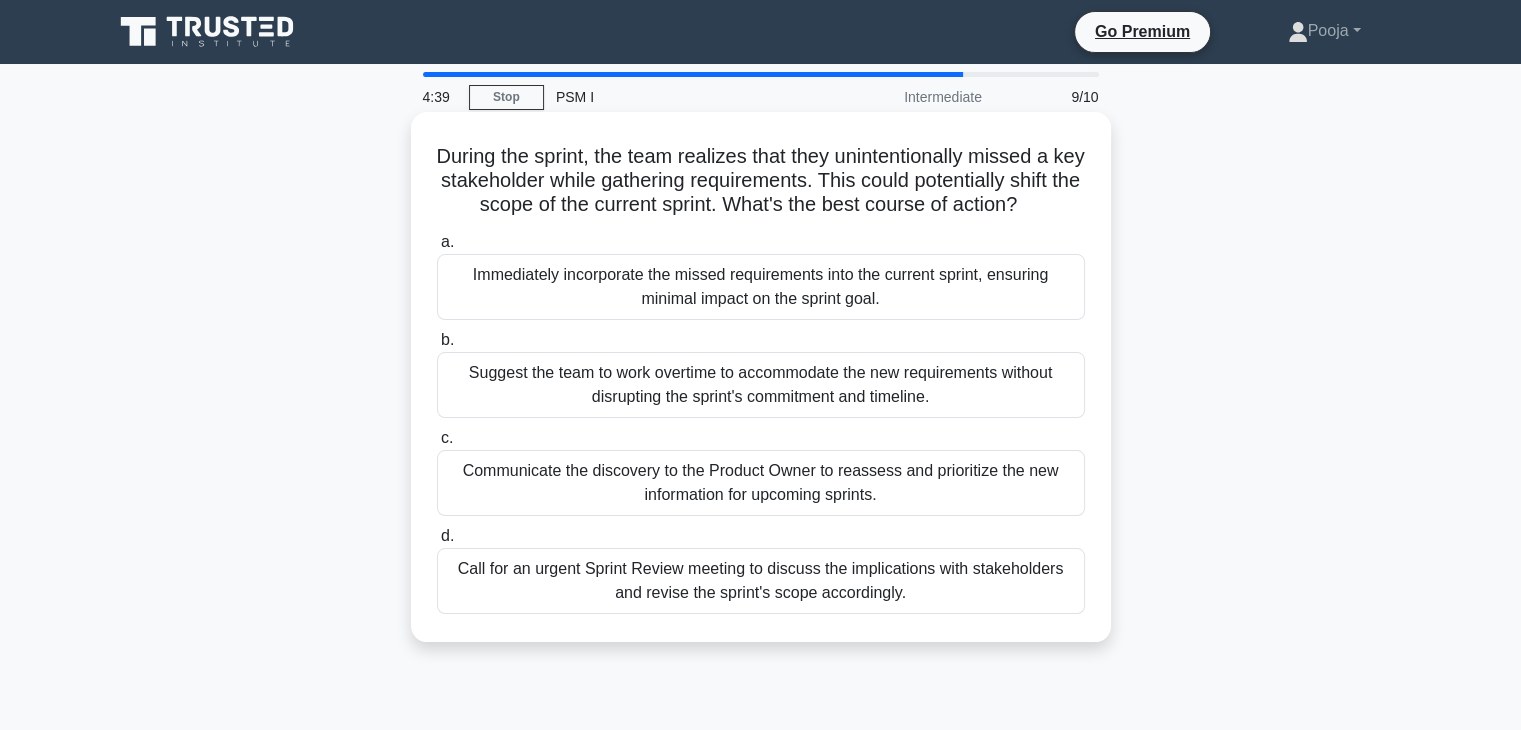 click on "Communicate the discovery to the Product Owner to reassess and prioritize the new information for upcoming sprints." at bounding box center [761, 483] 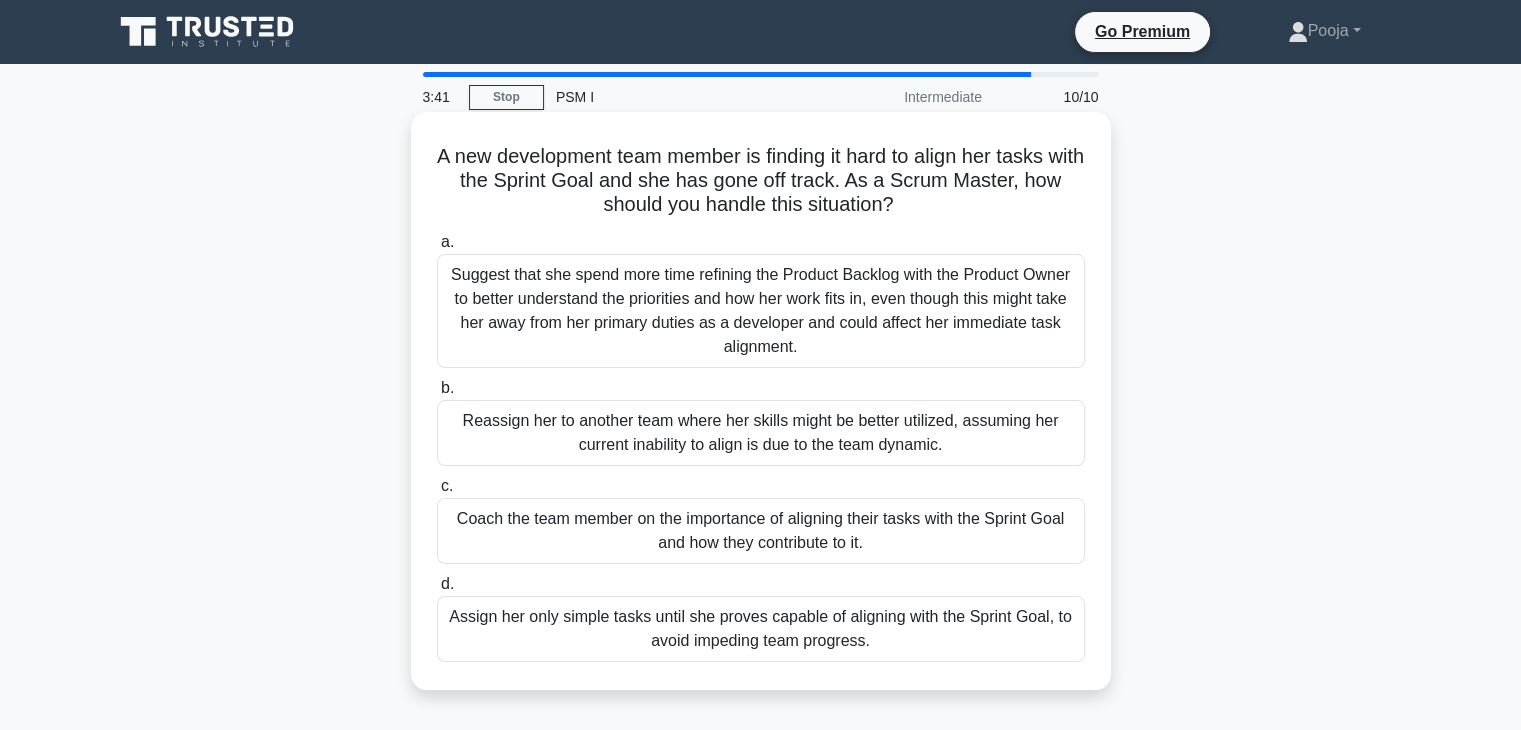 click on "Coach the team member on the importance of aligning their tasks with the Sprint Goal and how they contribute to it." at bounding box center (761, 531) 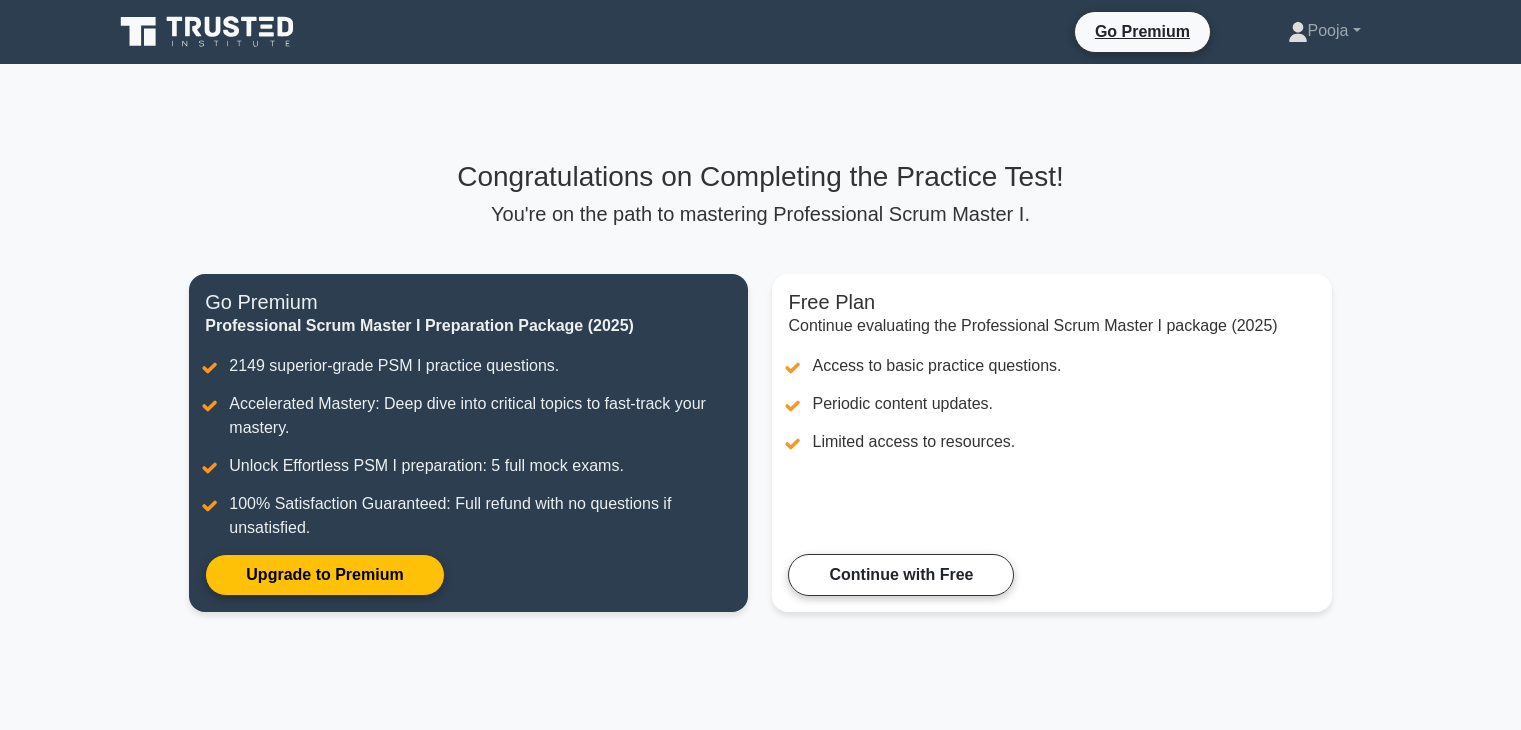 scroll, scrollTop: 223, scrollLeft: 0, axis: vertical 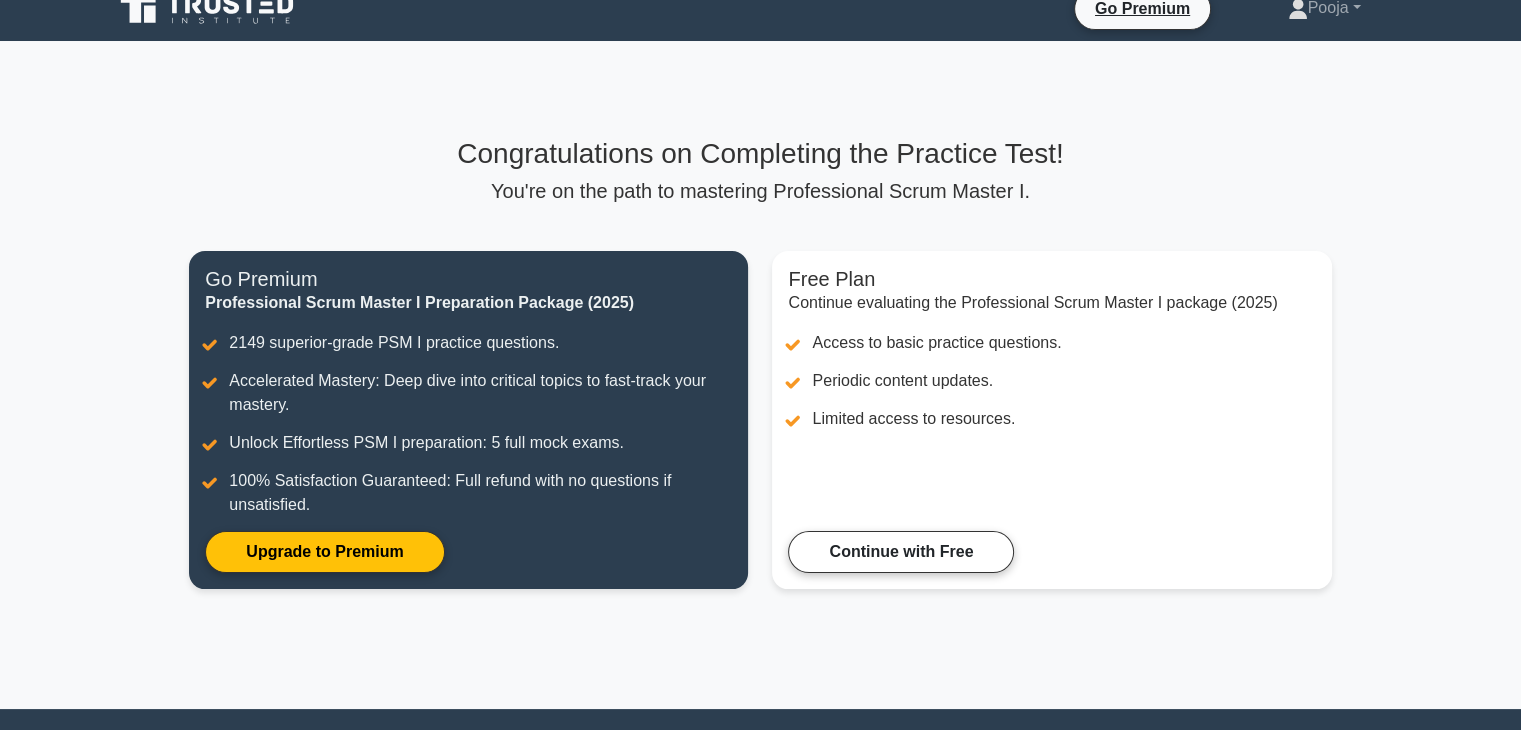 click on "Go Premium
Pooja
Profile
Settings
Profile
Settings
Go Premium
Pooja
Profile
Settings" at bounding box center (865, 9) 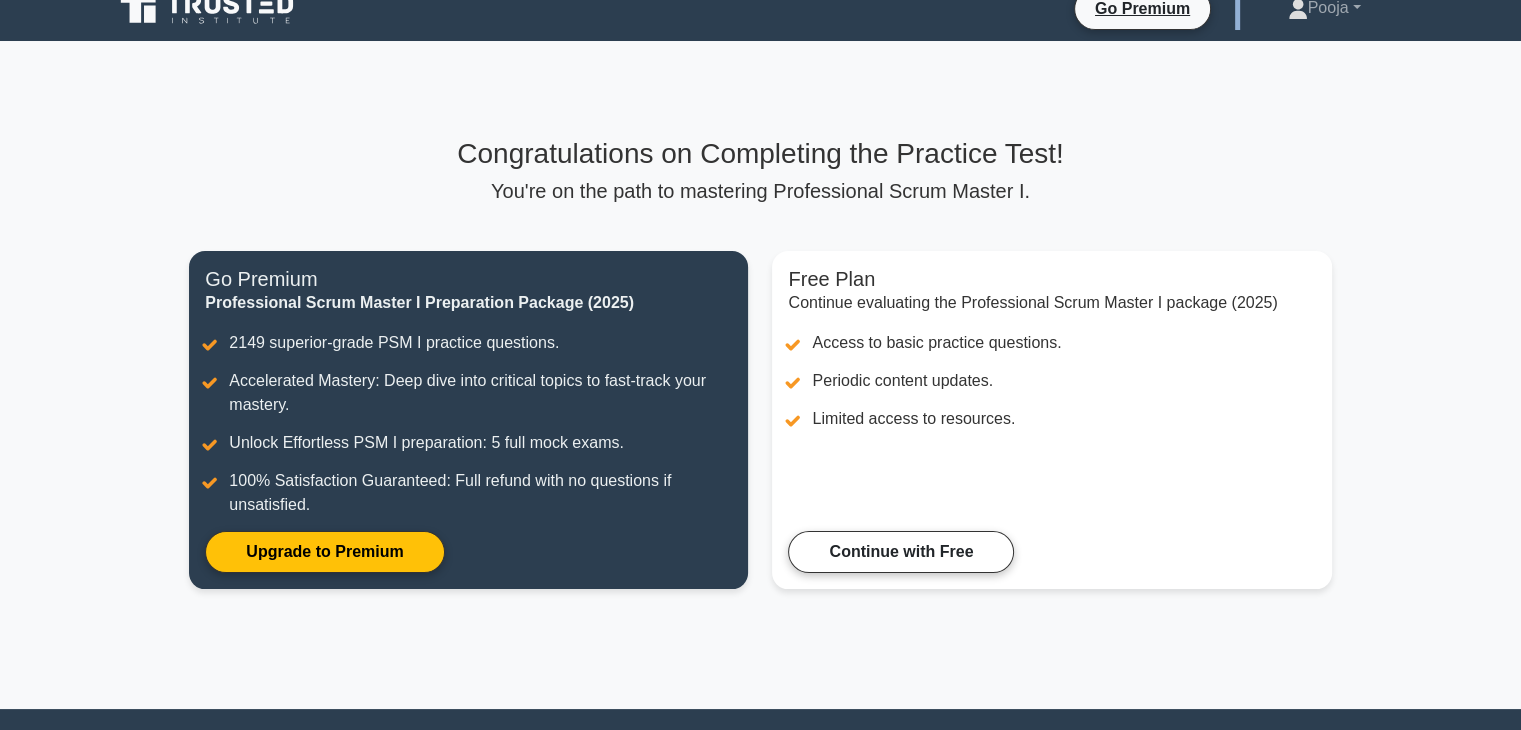 click on "Go Premium
Pooja
Profile
Settings
Profile
Settings
Go Premium
Pooja
Profile
Settings" at bounding box center (865, 9) 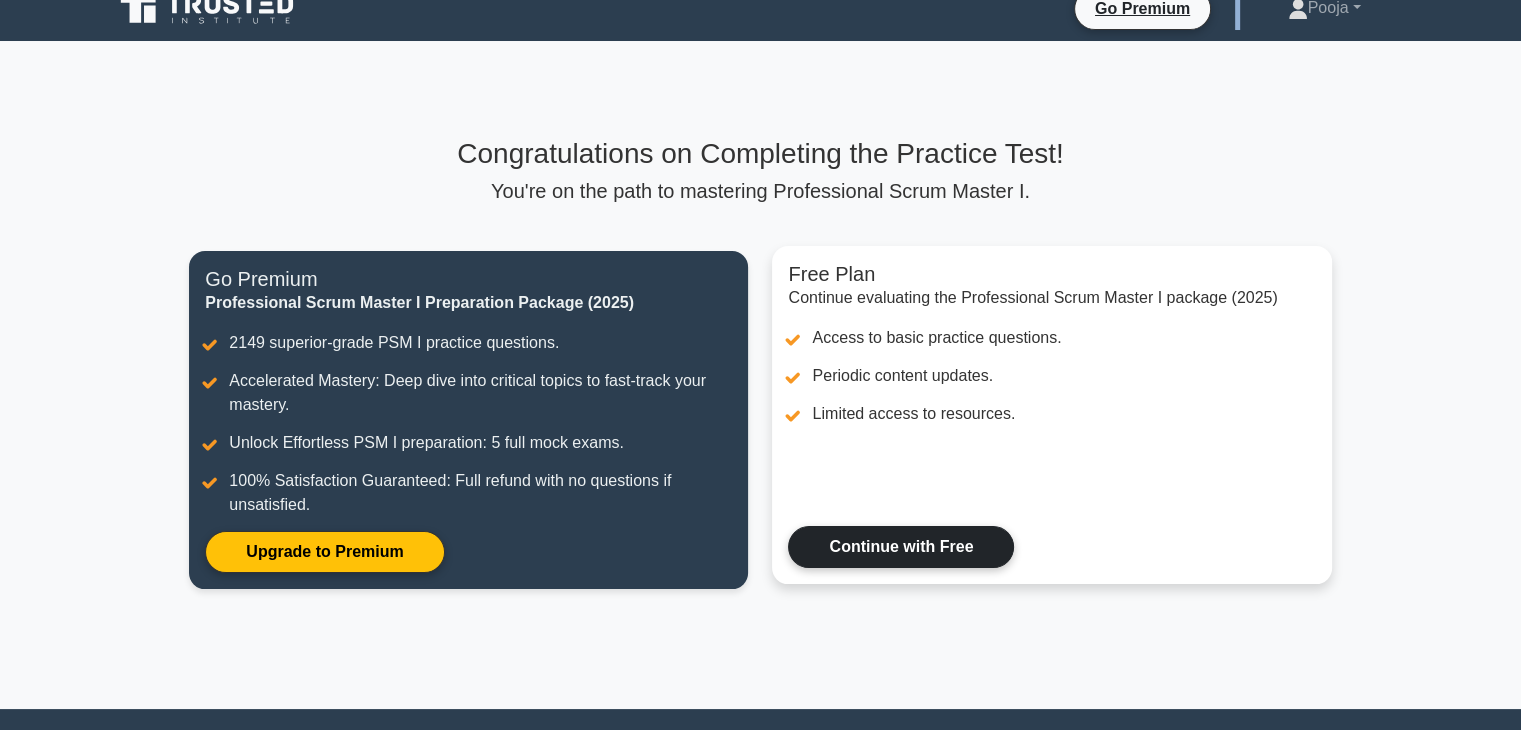 click on "Continue with Free" at bounding box center [901, 547] 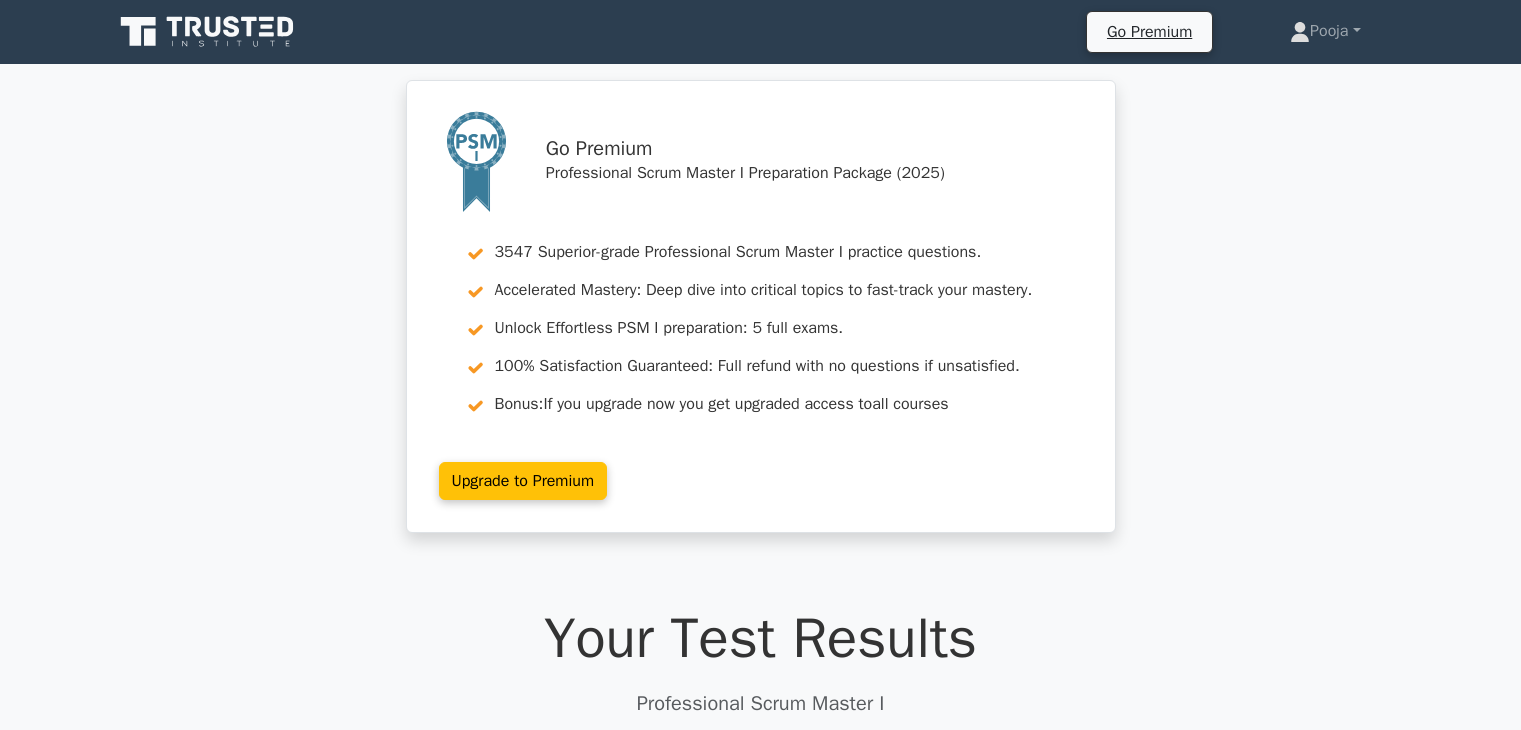scroll, scrollTop: 0, scrollLeft: 0, axis: both 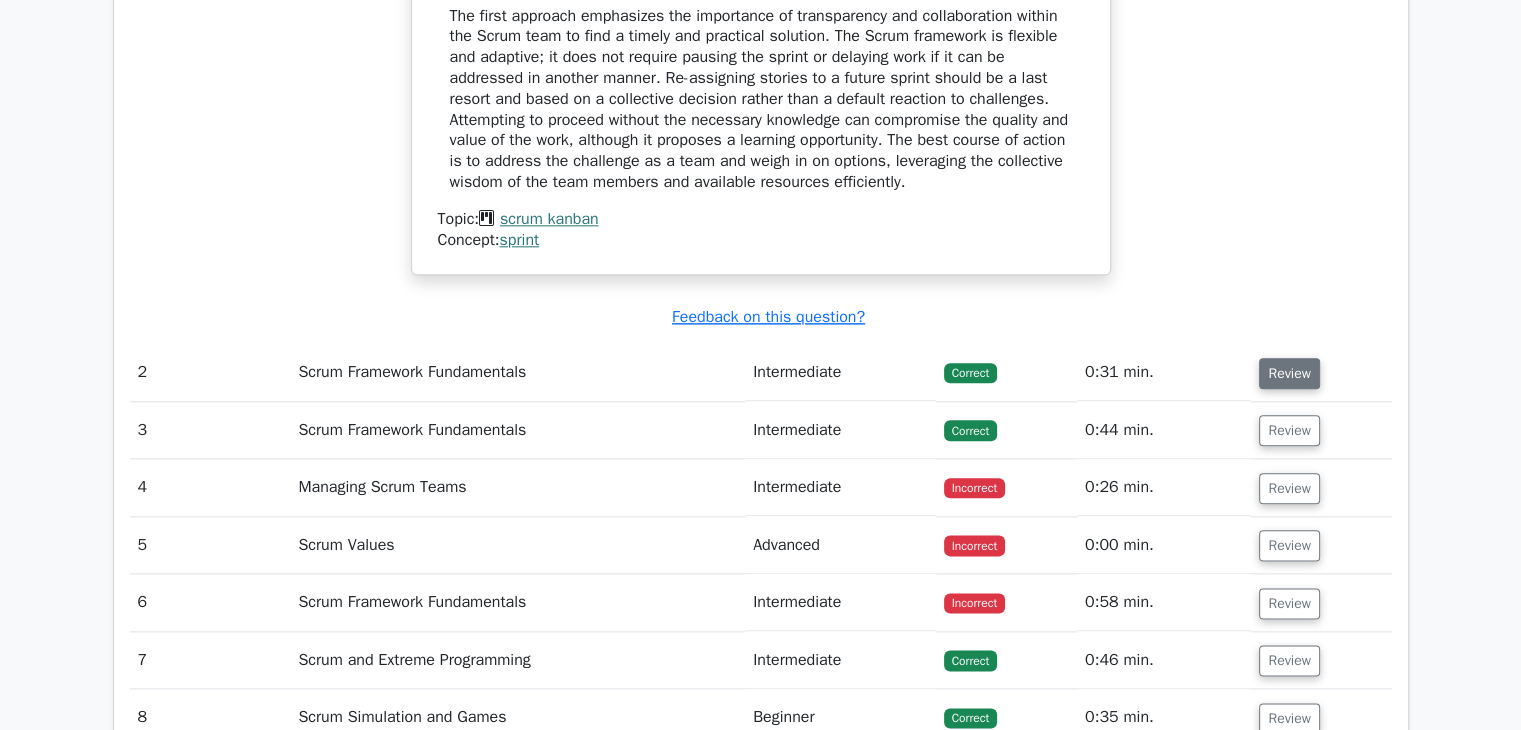 click on "Review" at bounding box center [1289, 373] 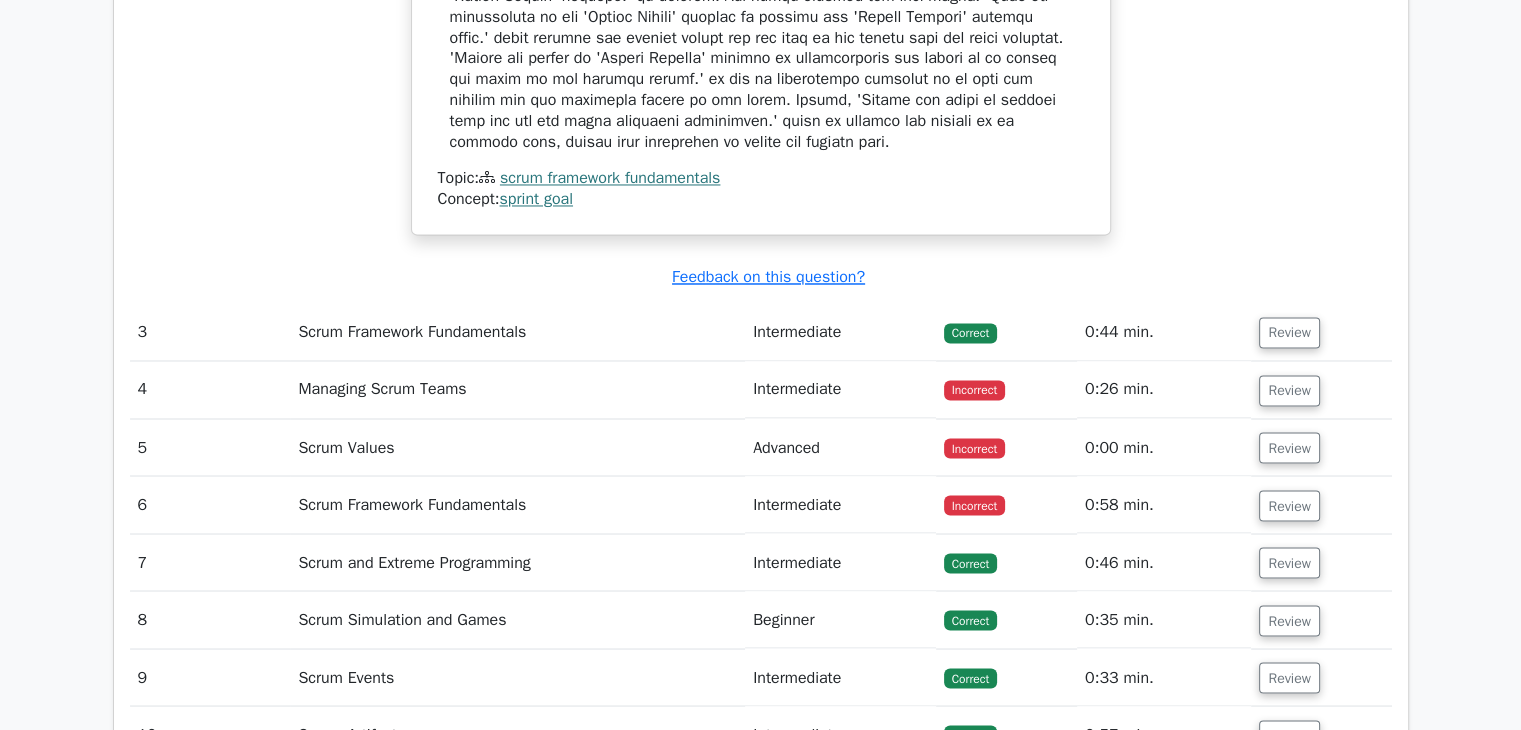 scroll, scrollTop: 3400, scrollLeft: 0, axis: vertical 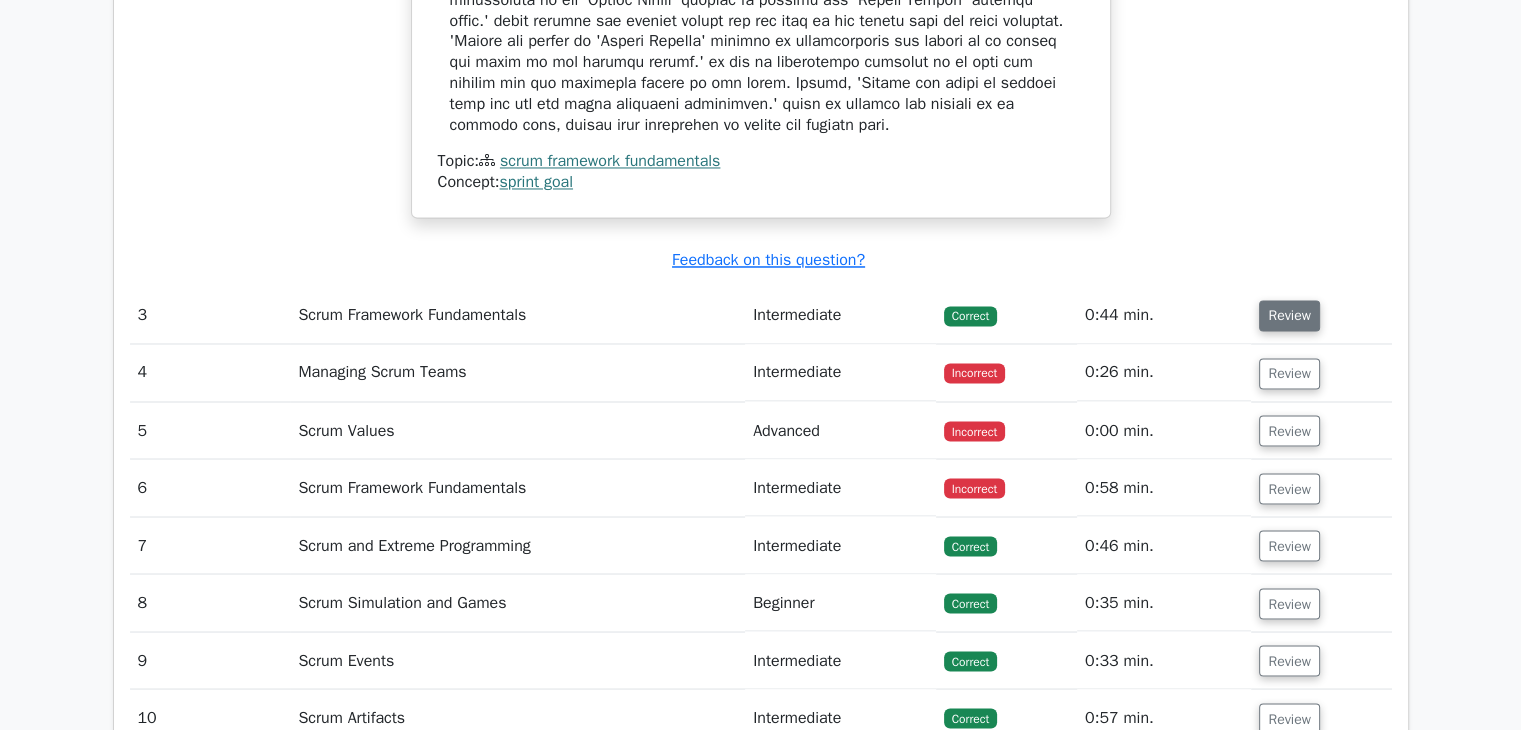 click on "Review" at bounding box center (1289, 315) 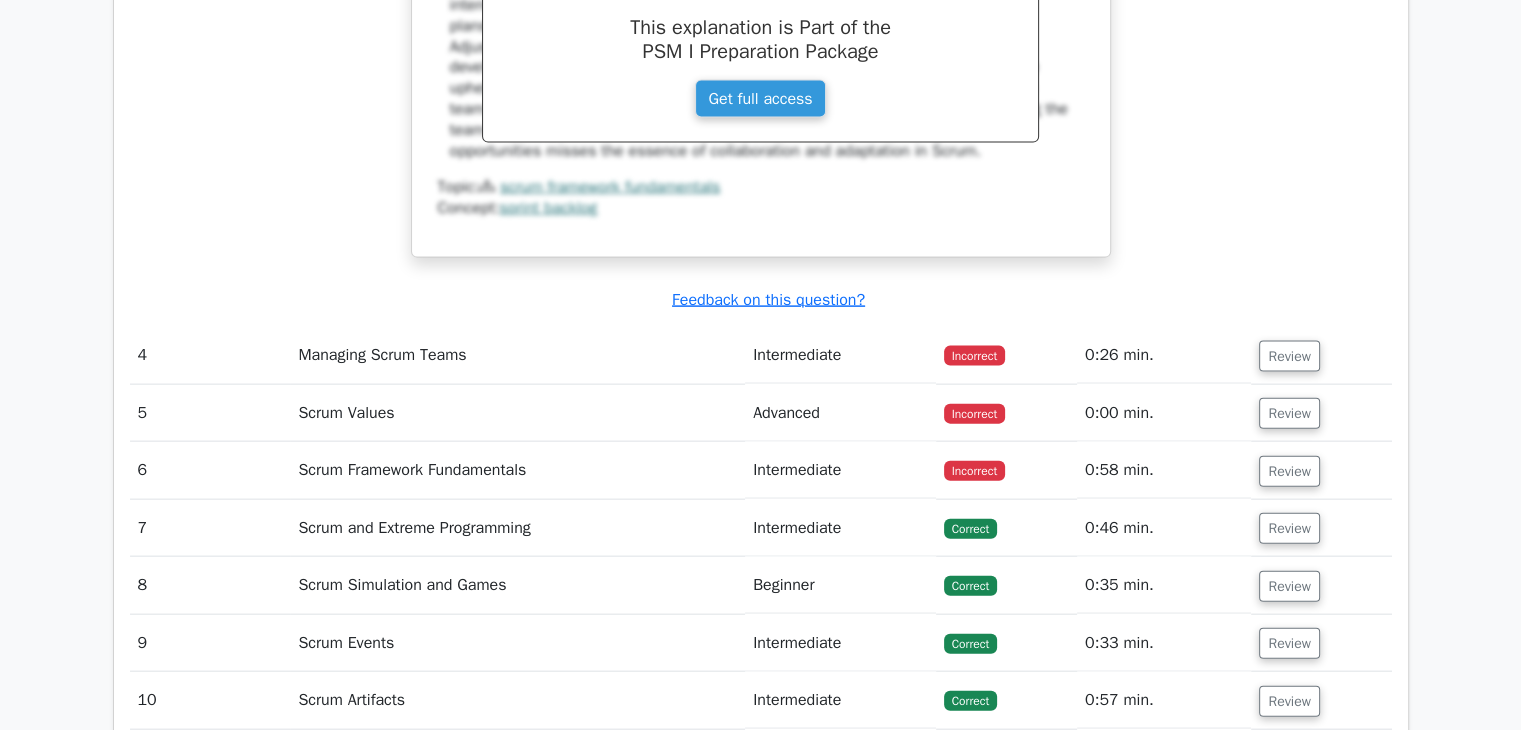 scroll, scrollTop: 4400, scrollLeft: 0, axis: vertical 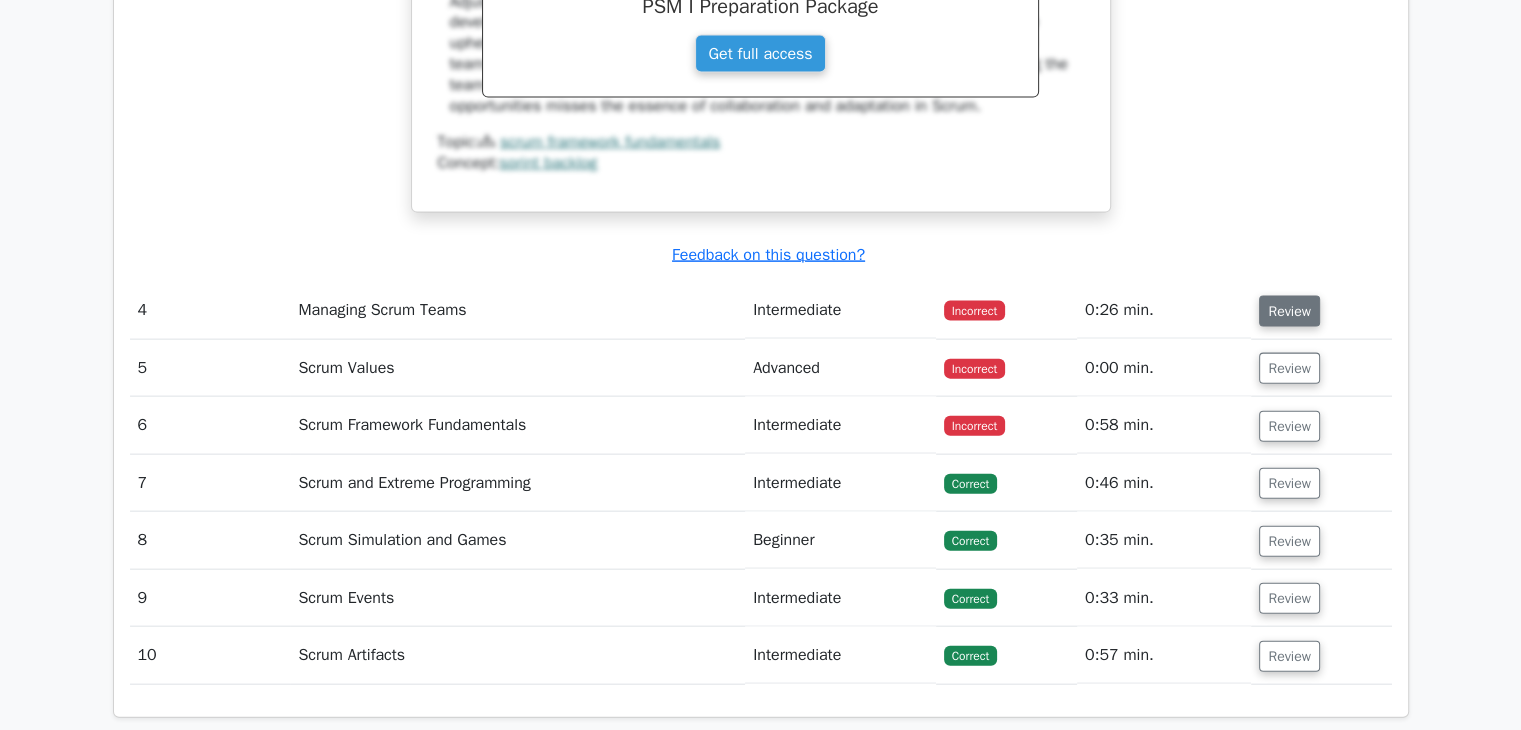 click on "Review" at bounding box center (1289, 311) 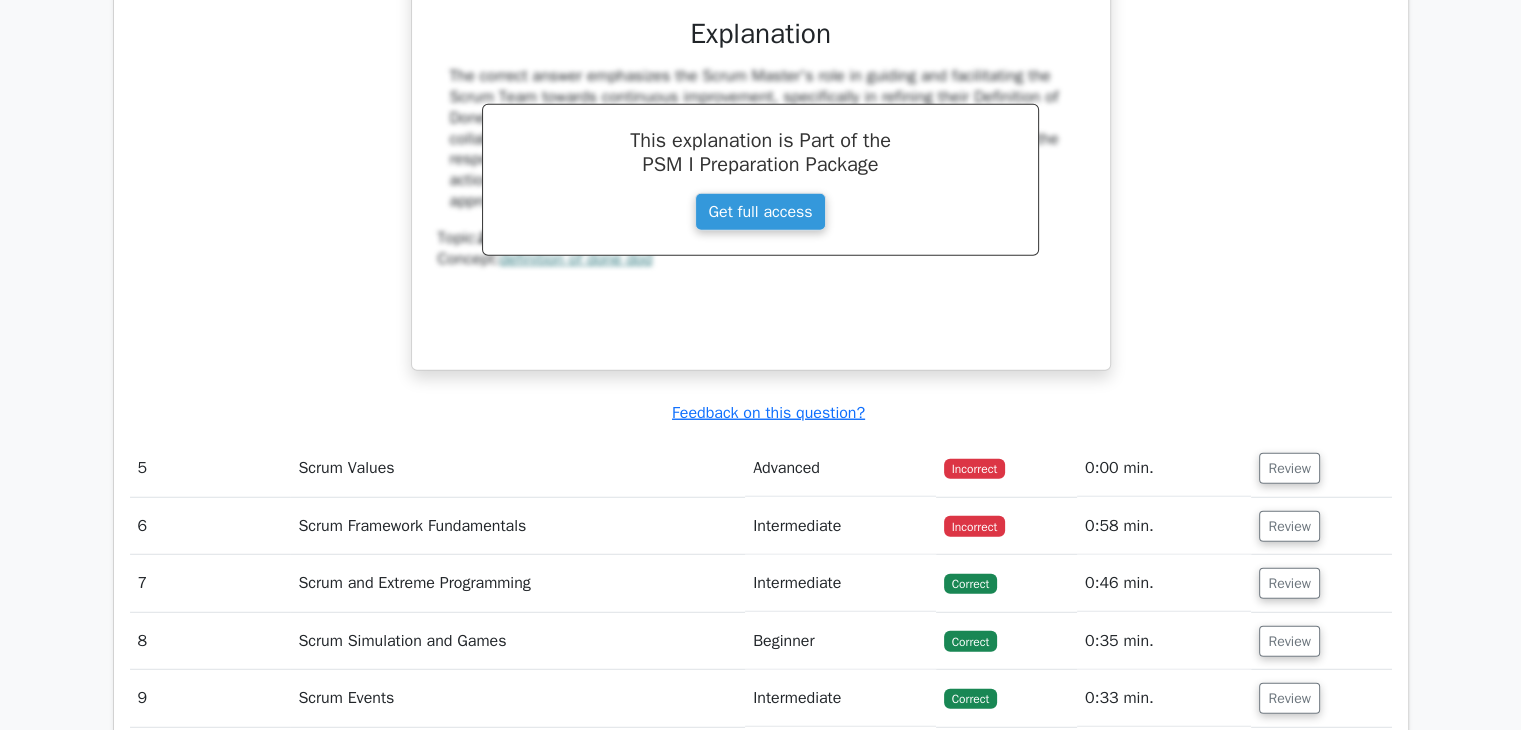 scroll, scrollTop: 5320, scrollLeft: 0, axis: vertical 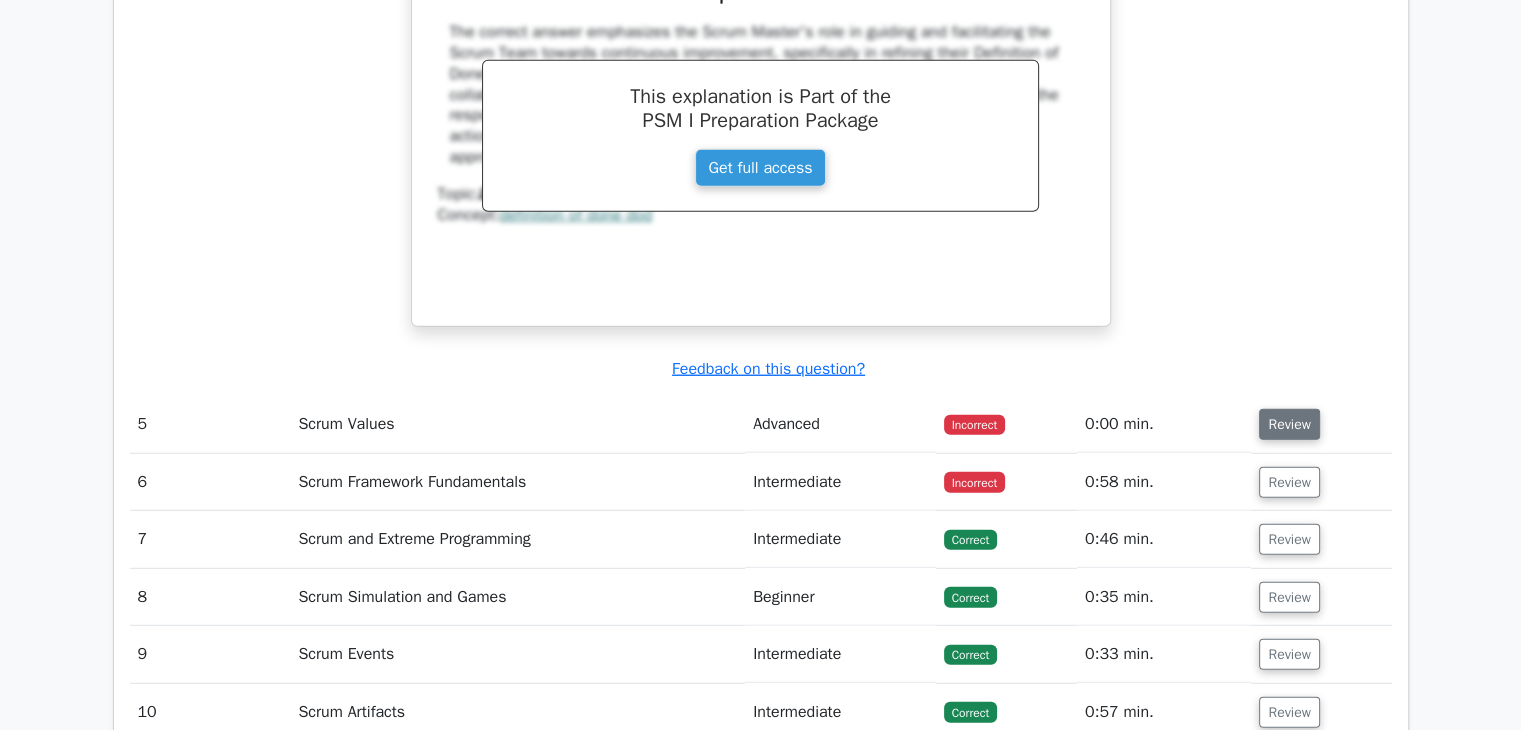 click on "Review" at bounding box center (1289, 424) 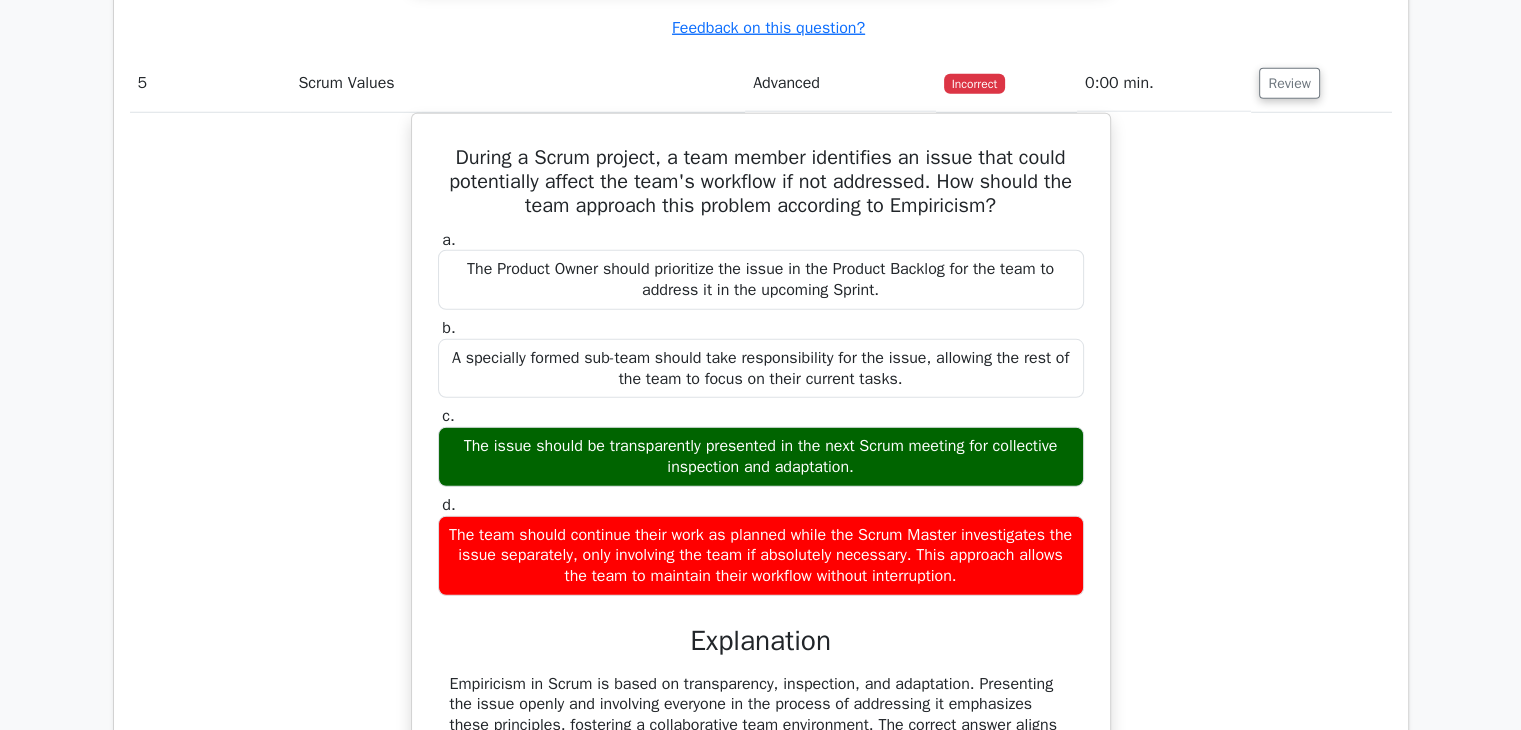 scroll, scrollTop: 5680, scrollLeft: 0, axis: vertical 